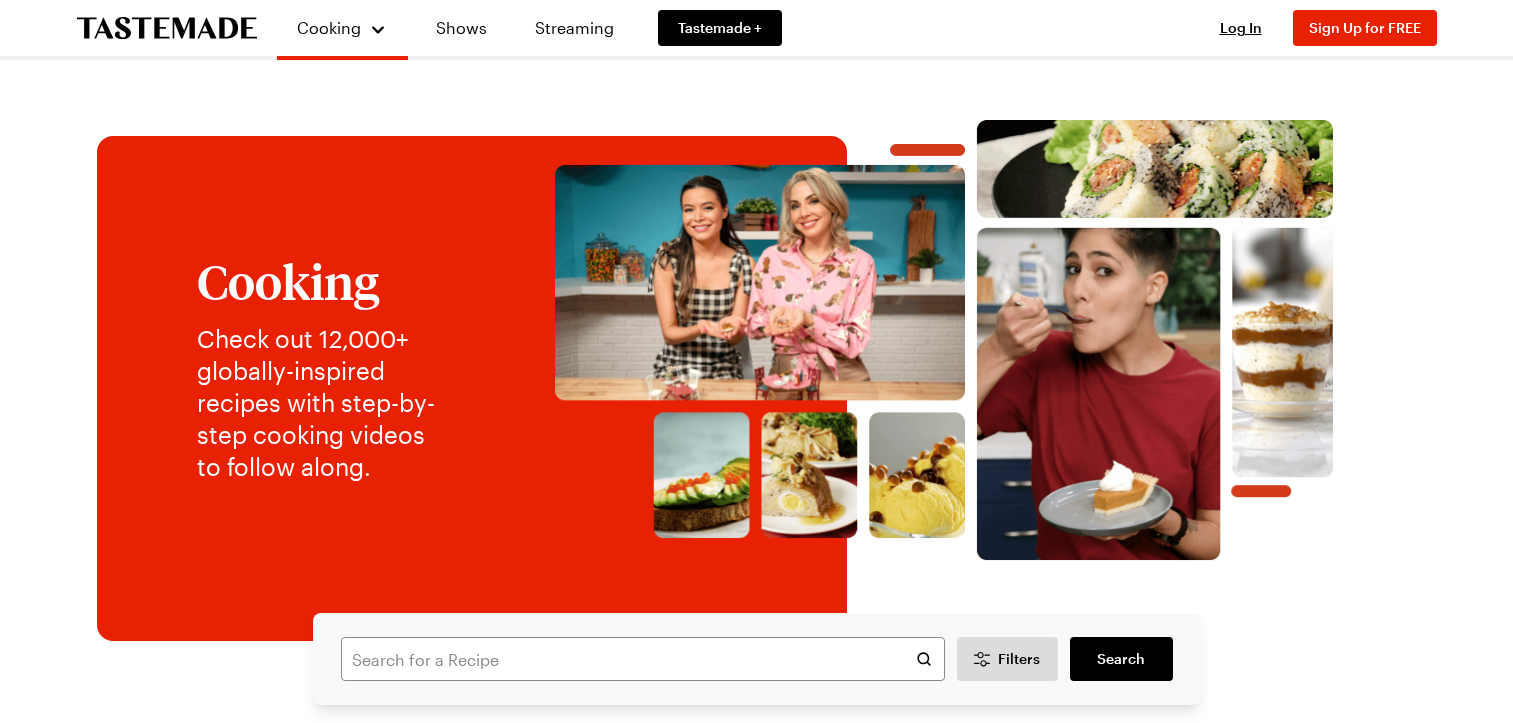 scroll, scrollTop: 0, scrollLeft: 0, axis: both 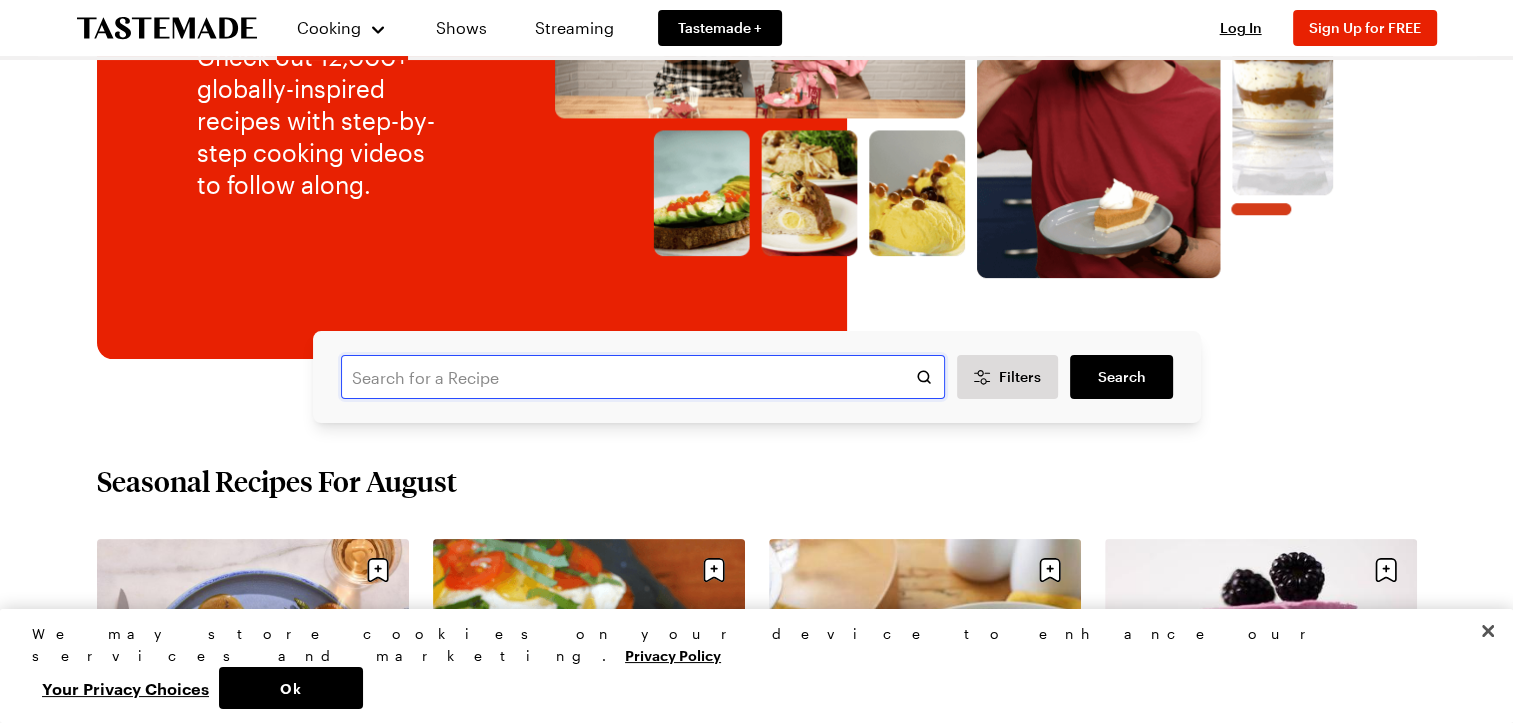 click at bounding box center [643, 377] 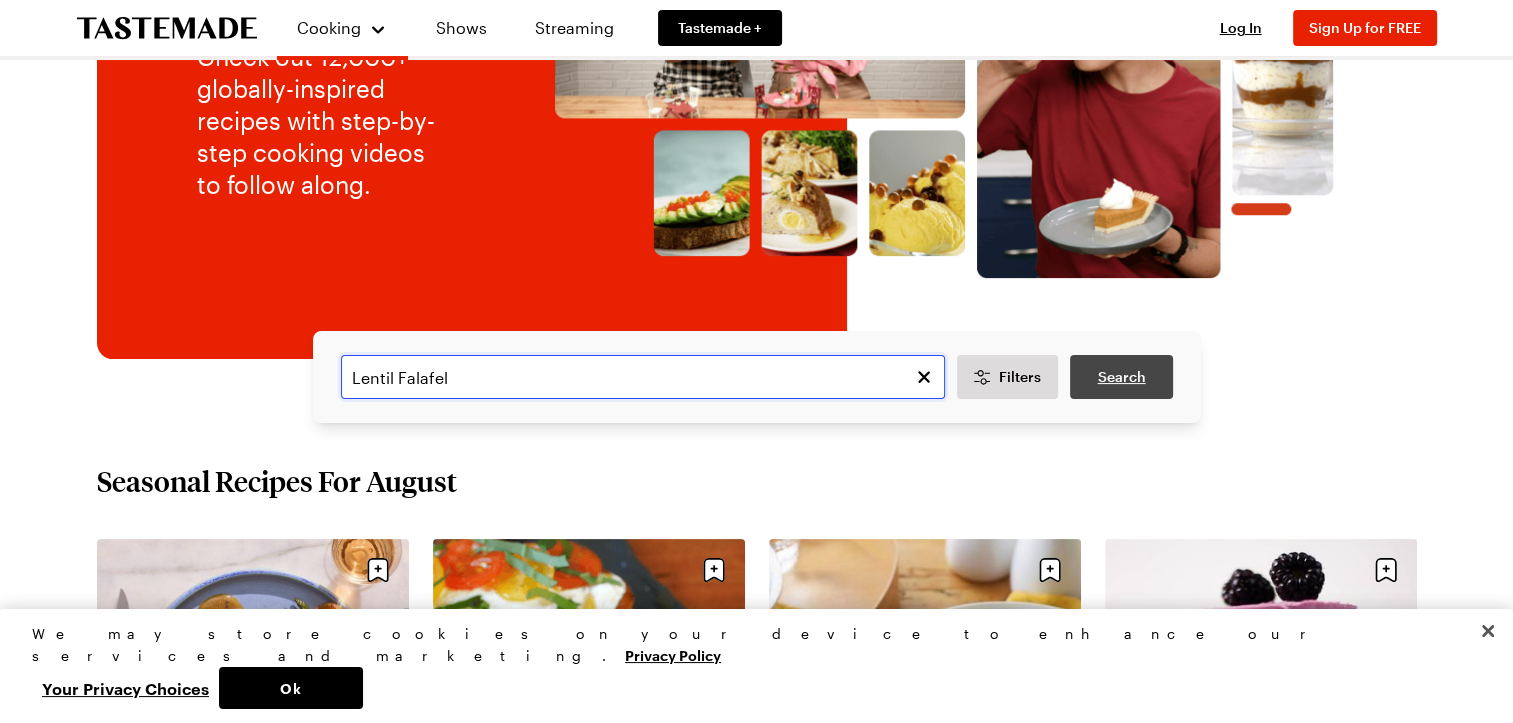 type on "Lentil Falafel" 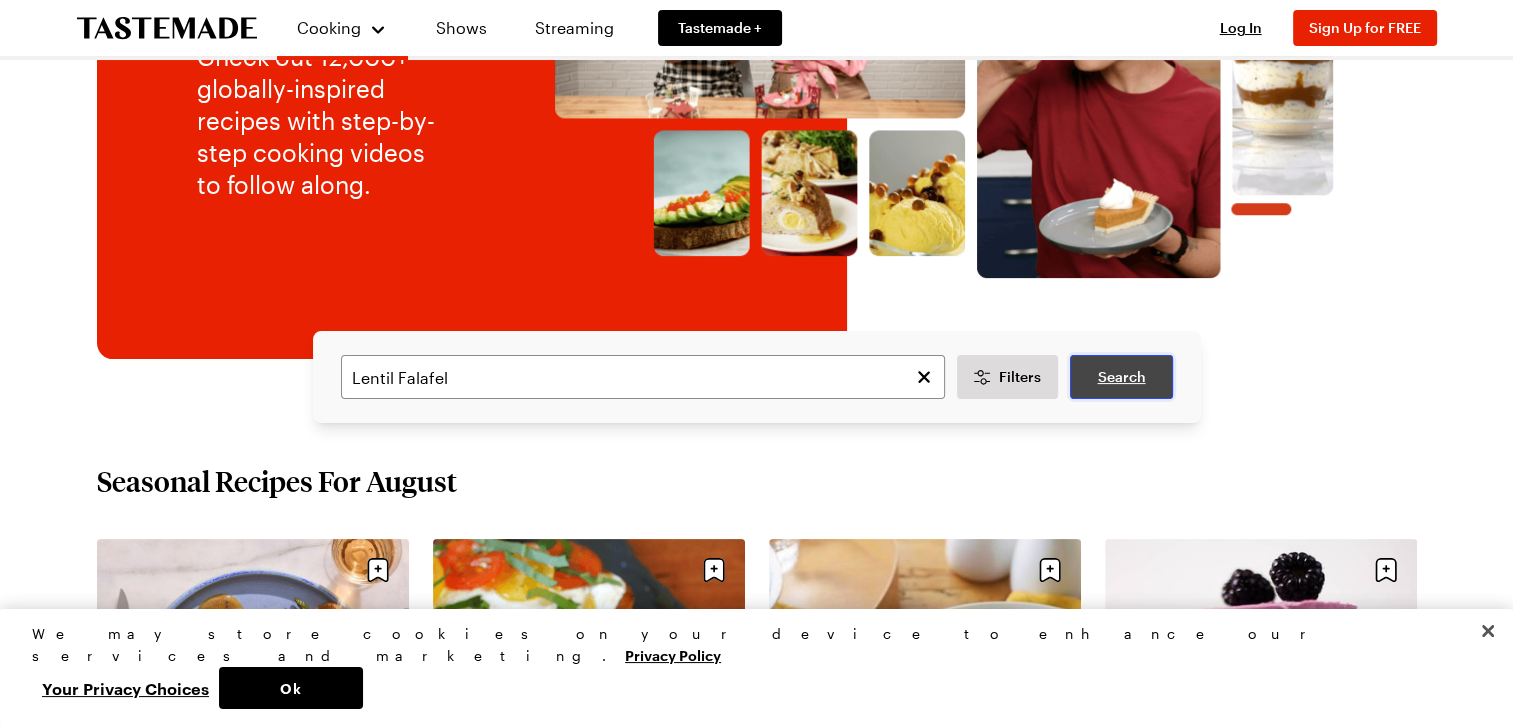 click on "Search" at bounding box center (1121, 377) 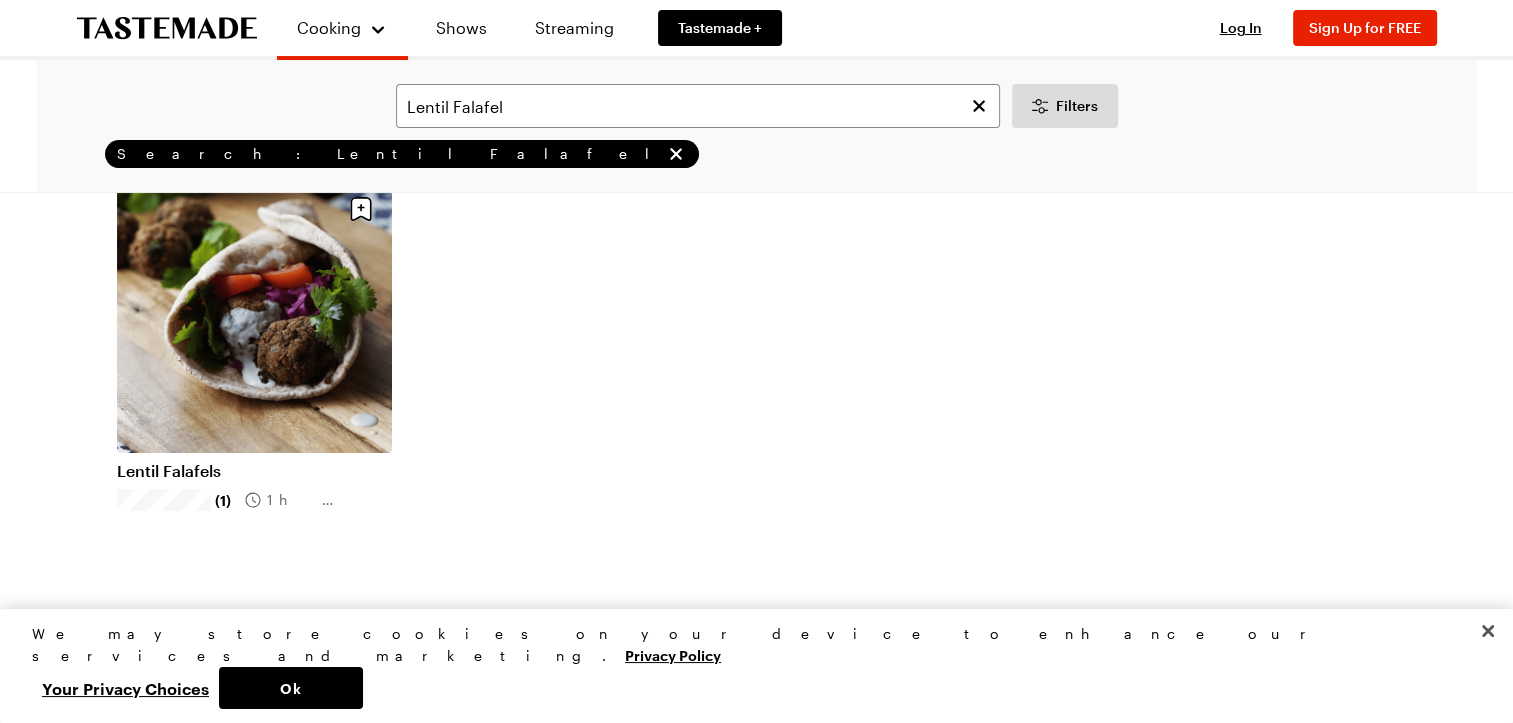 scroll, scrollTop: 153, scrollLeft: 0, axis: vertical 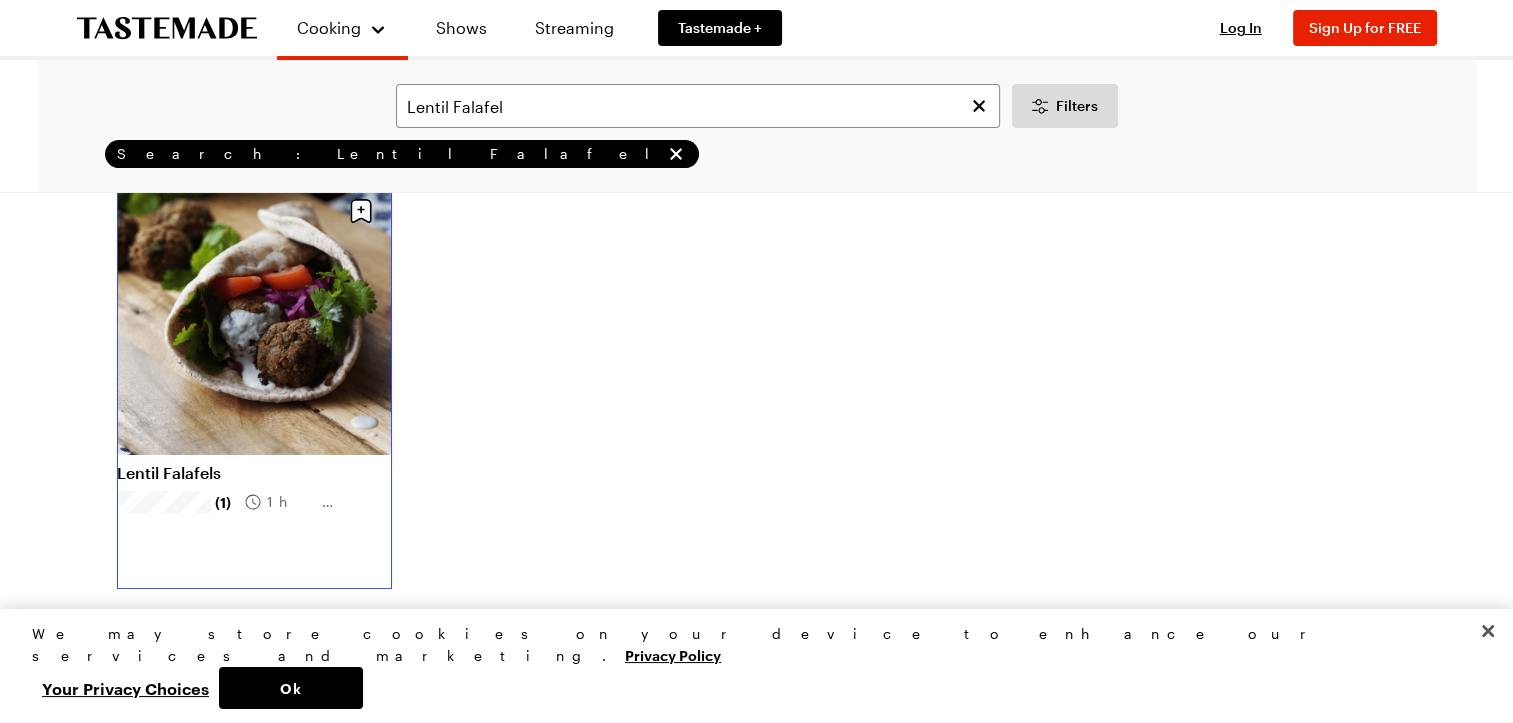 click on "Lentil Falafels" at bounding box center [254, 473] 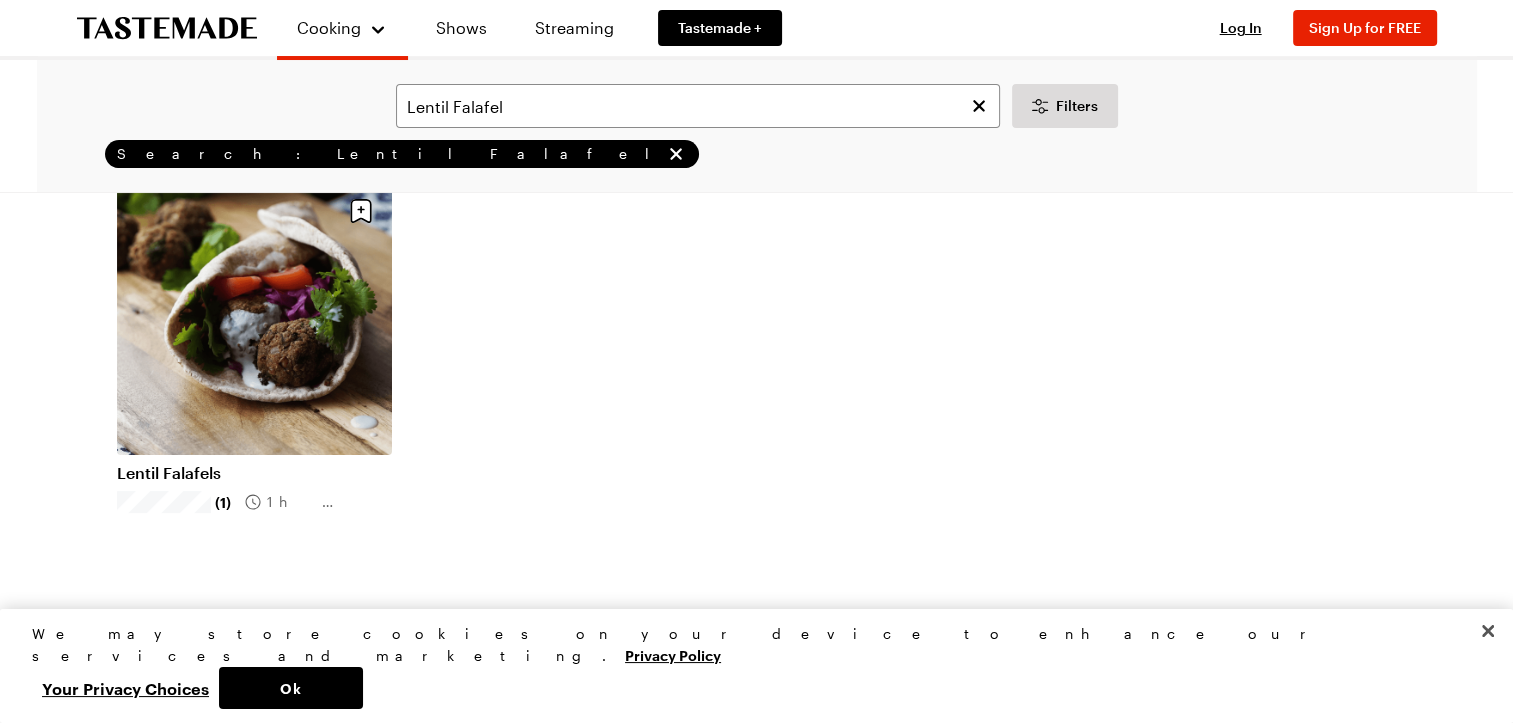 scroll, scrollTop: 0, scrollLeft: 0, axis: both 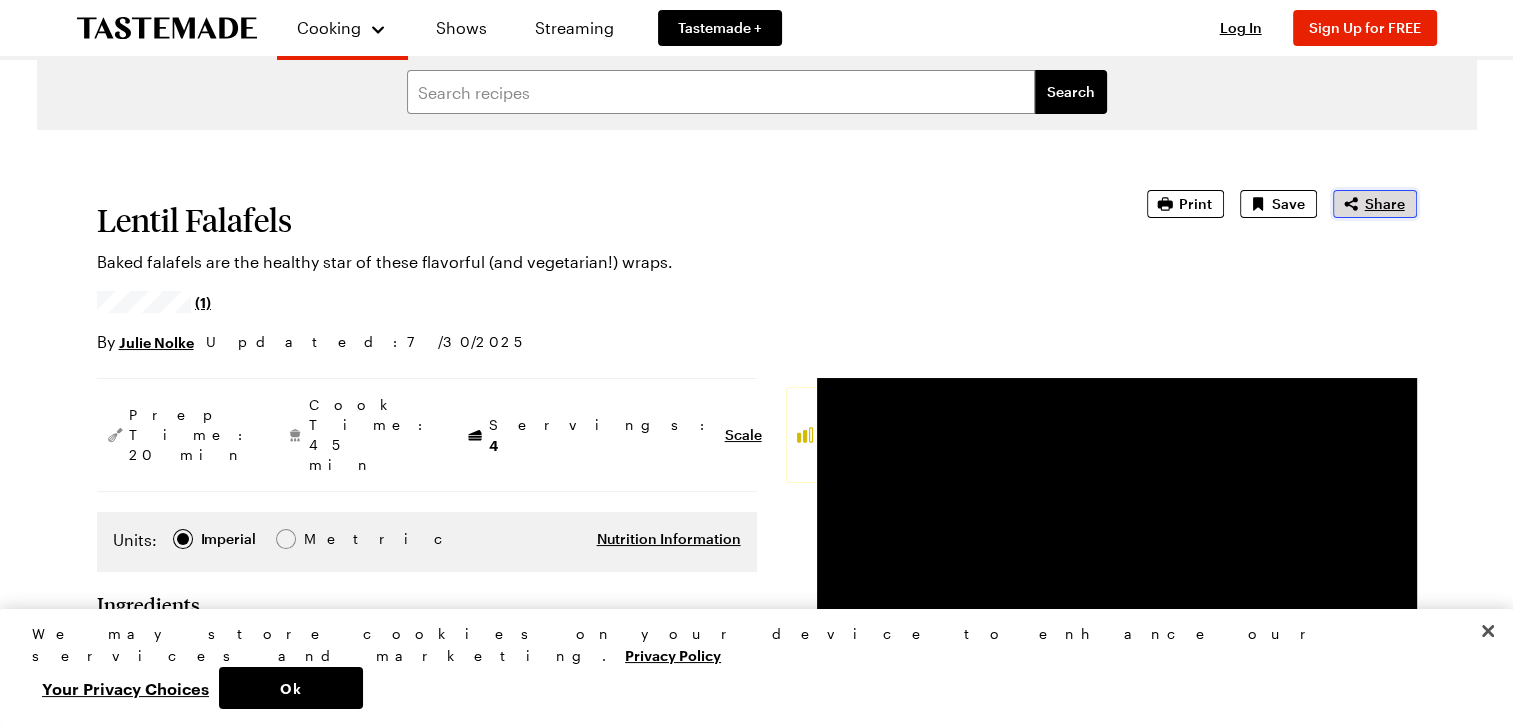 click on "Share" at bounding box center [1375, 204] 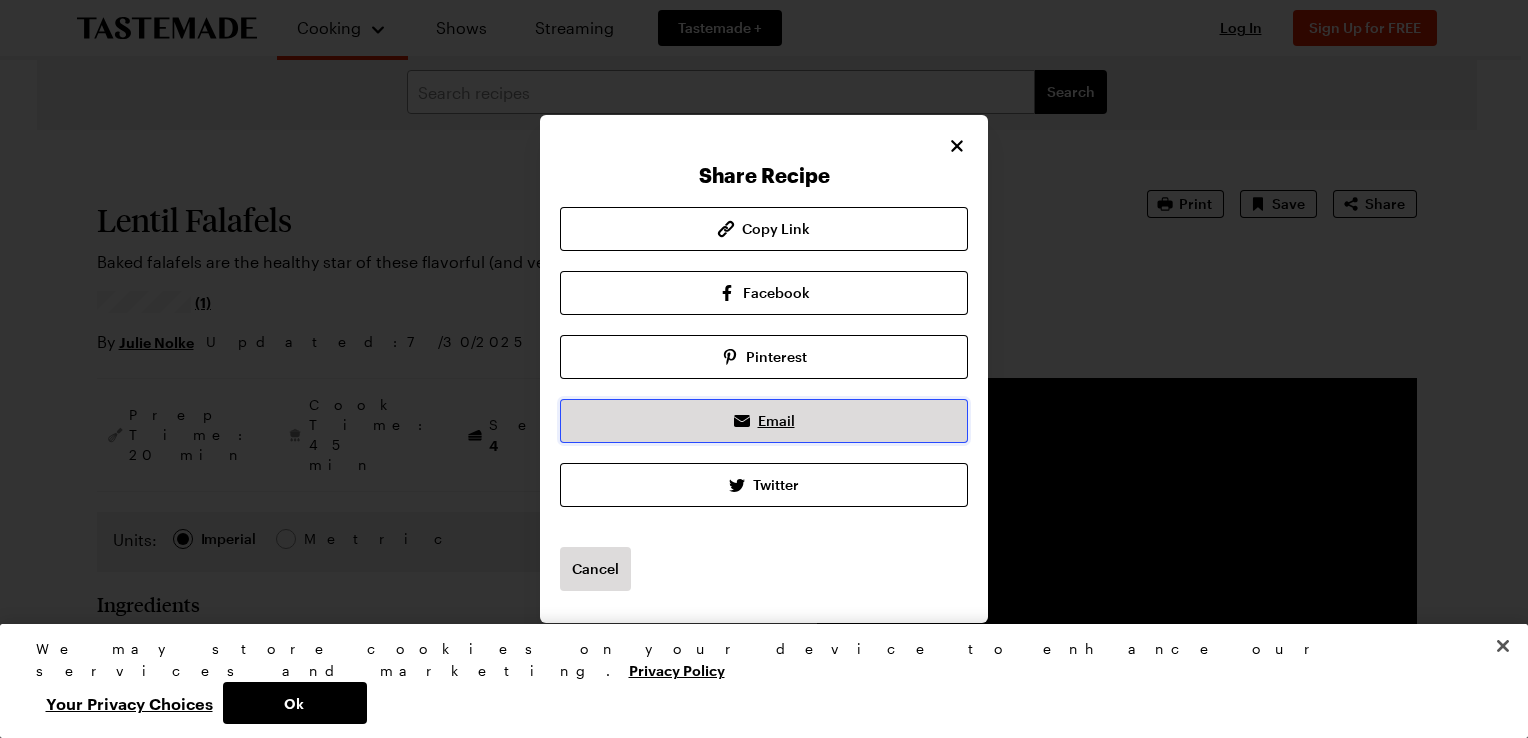 click on "Email" at bounding box center [764, 421] 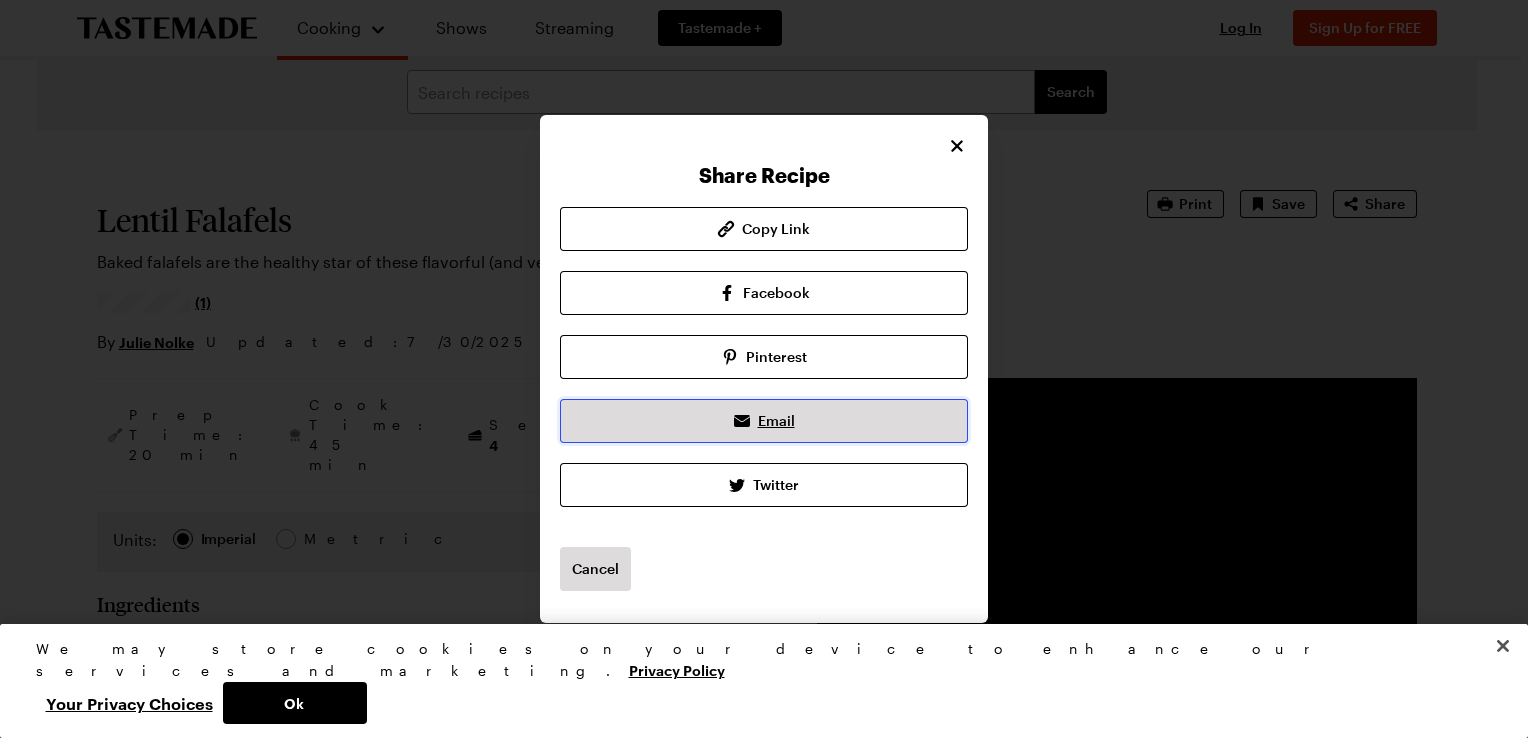 click on "Email" at bounding box center (776, 421) 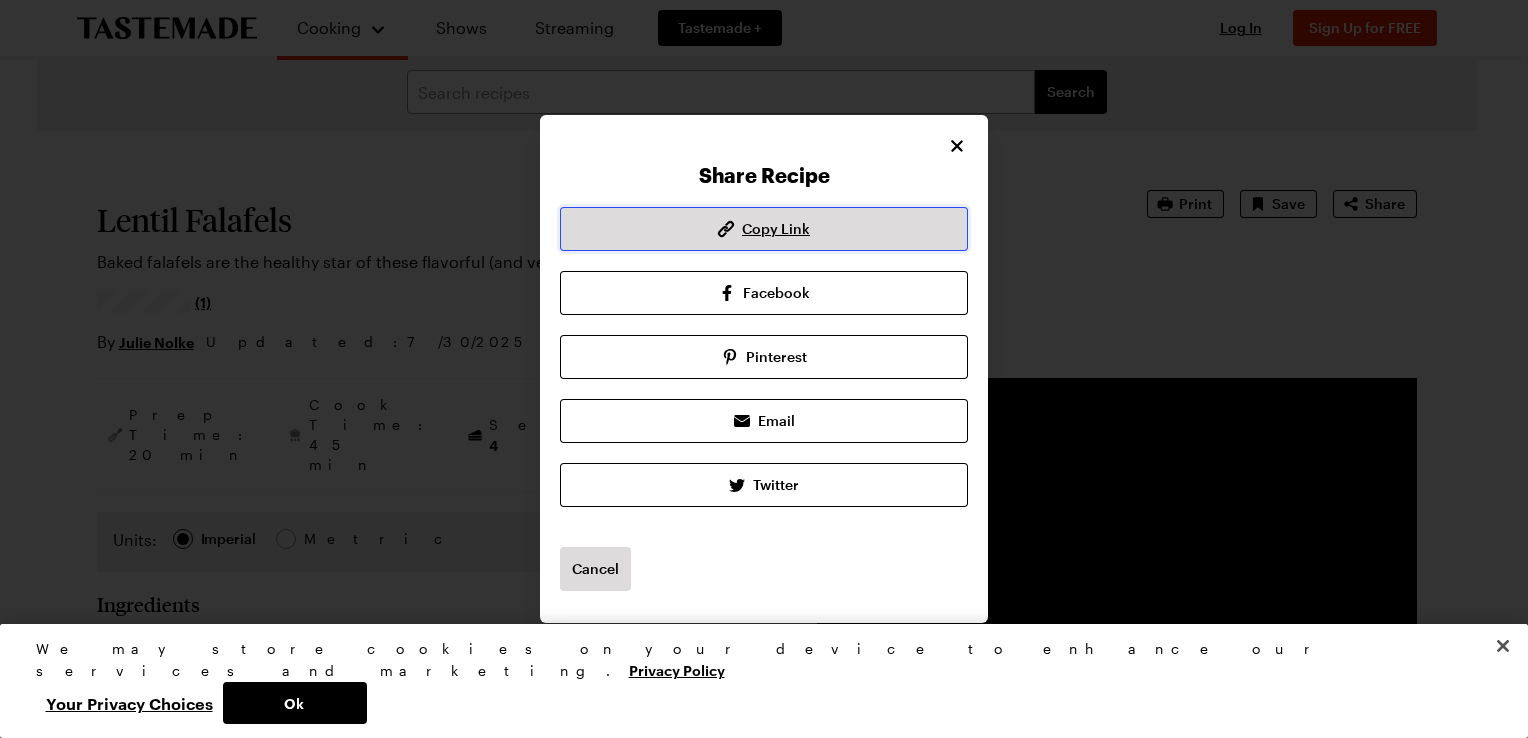 click on "Copy Link" at bounding box center [776, 229] 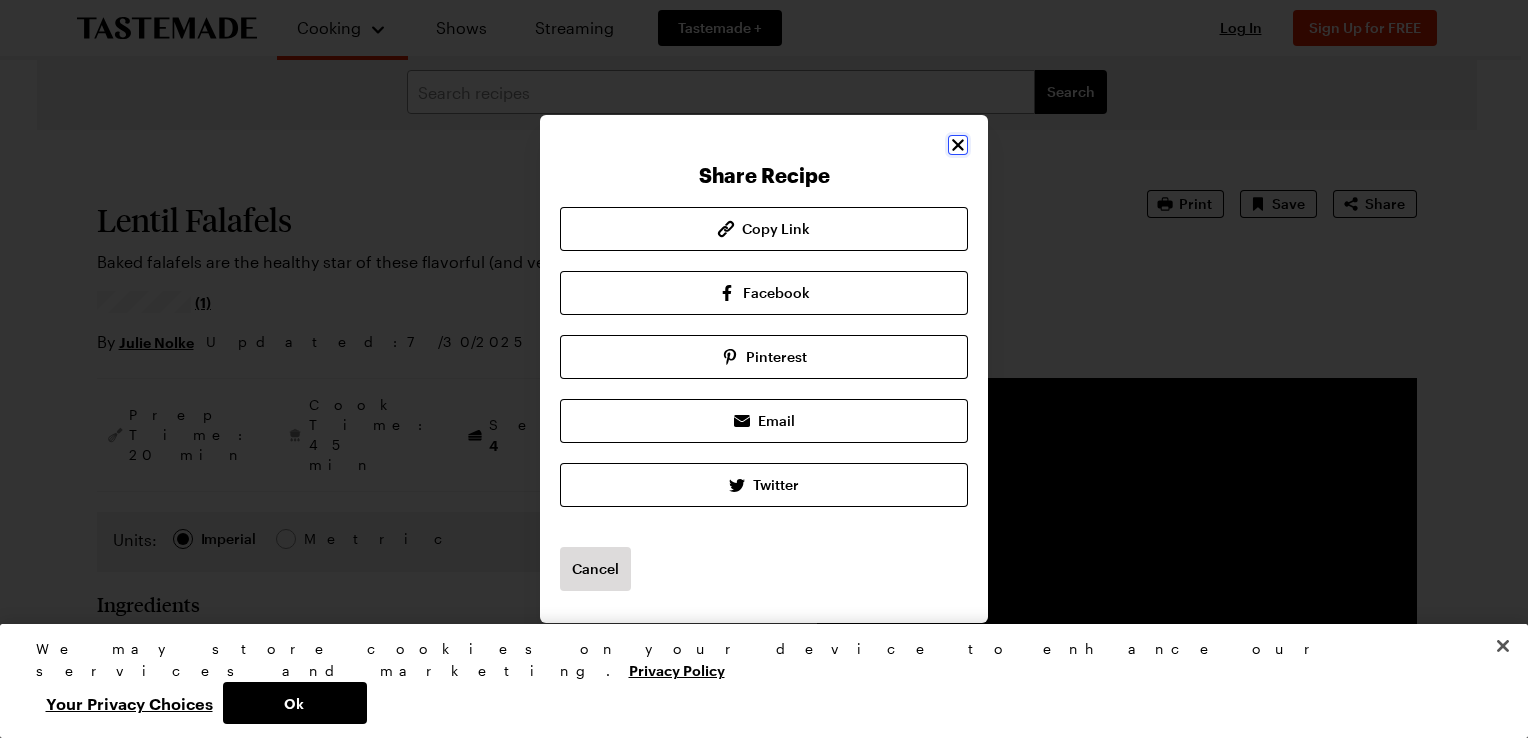 click 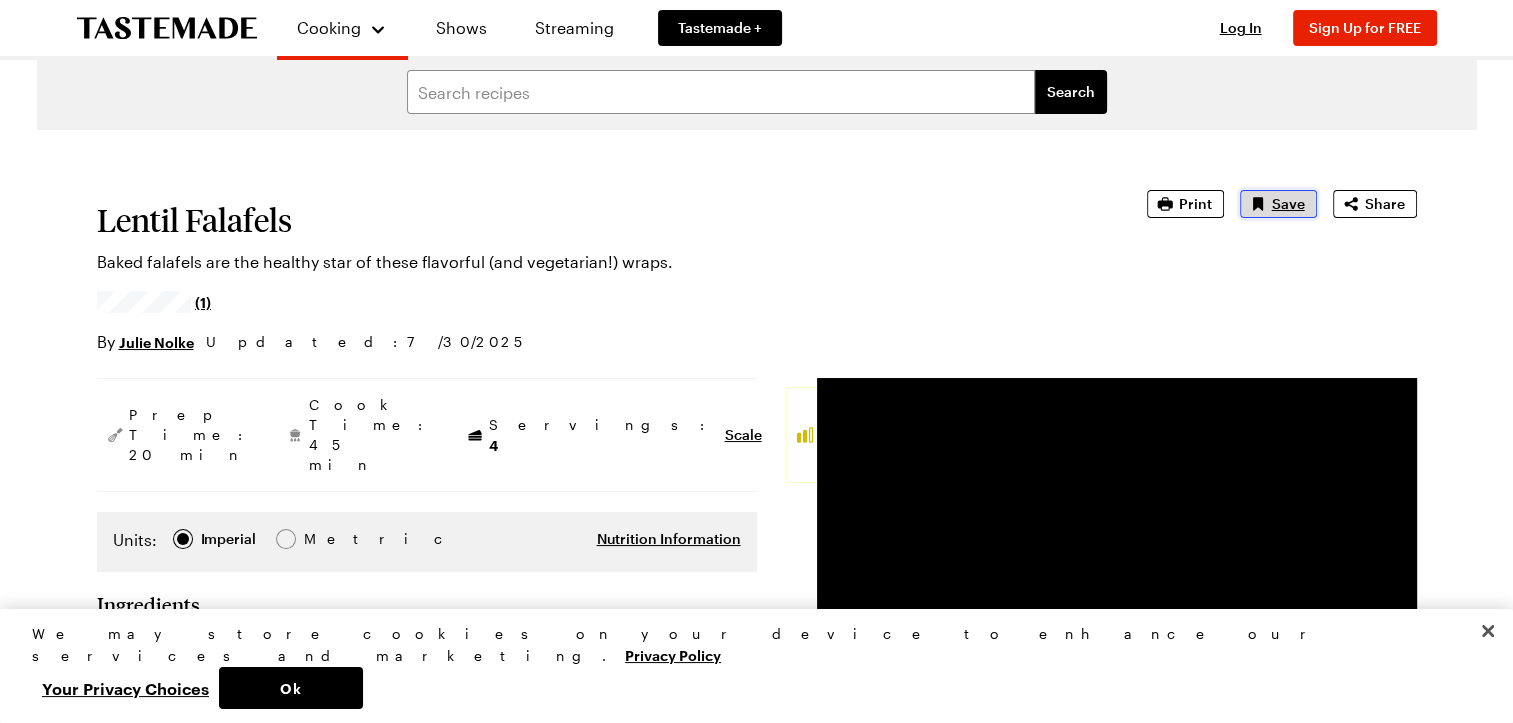 click on "Save" at bounding box center (1288, 204) 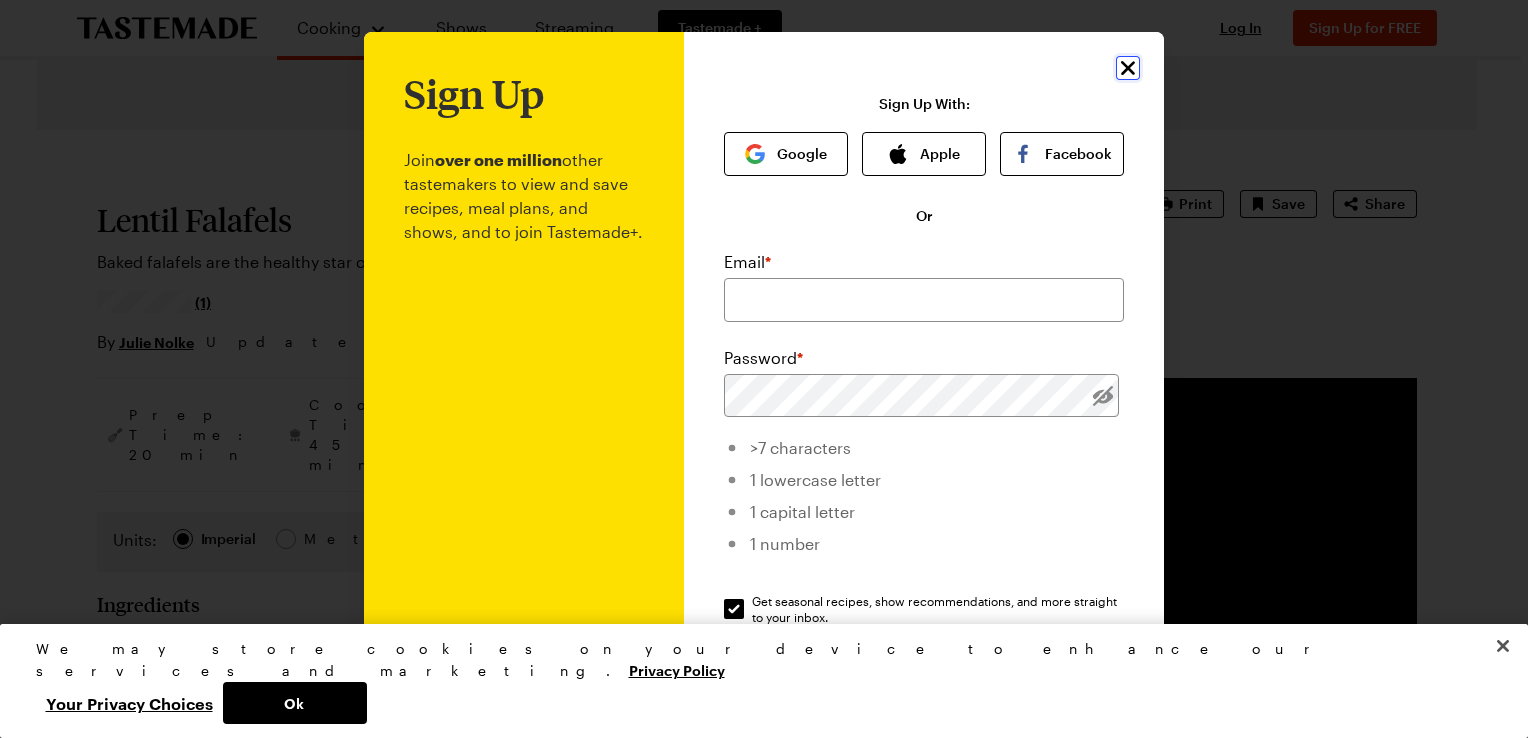 click 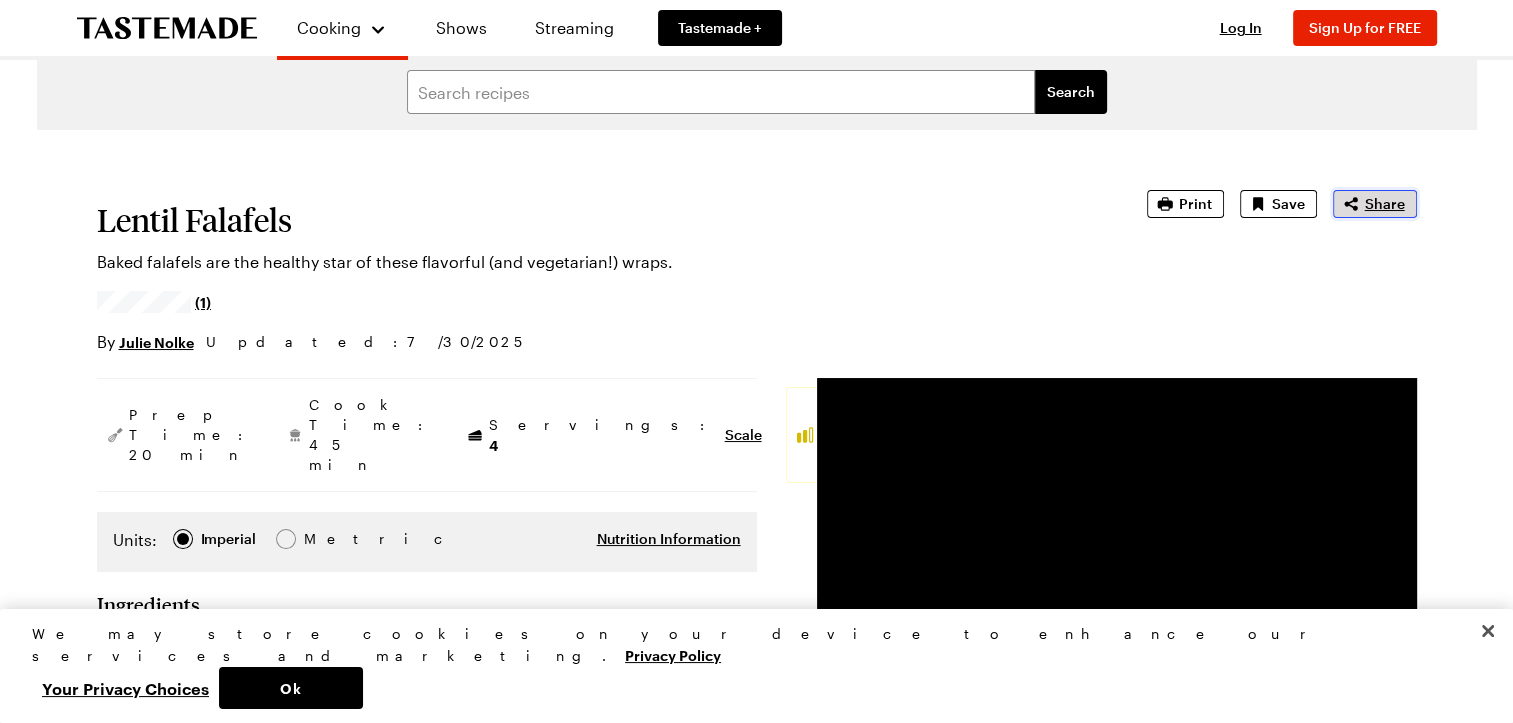 click 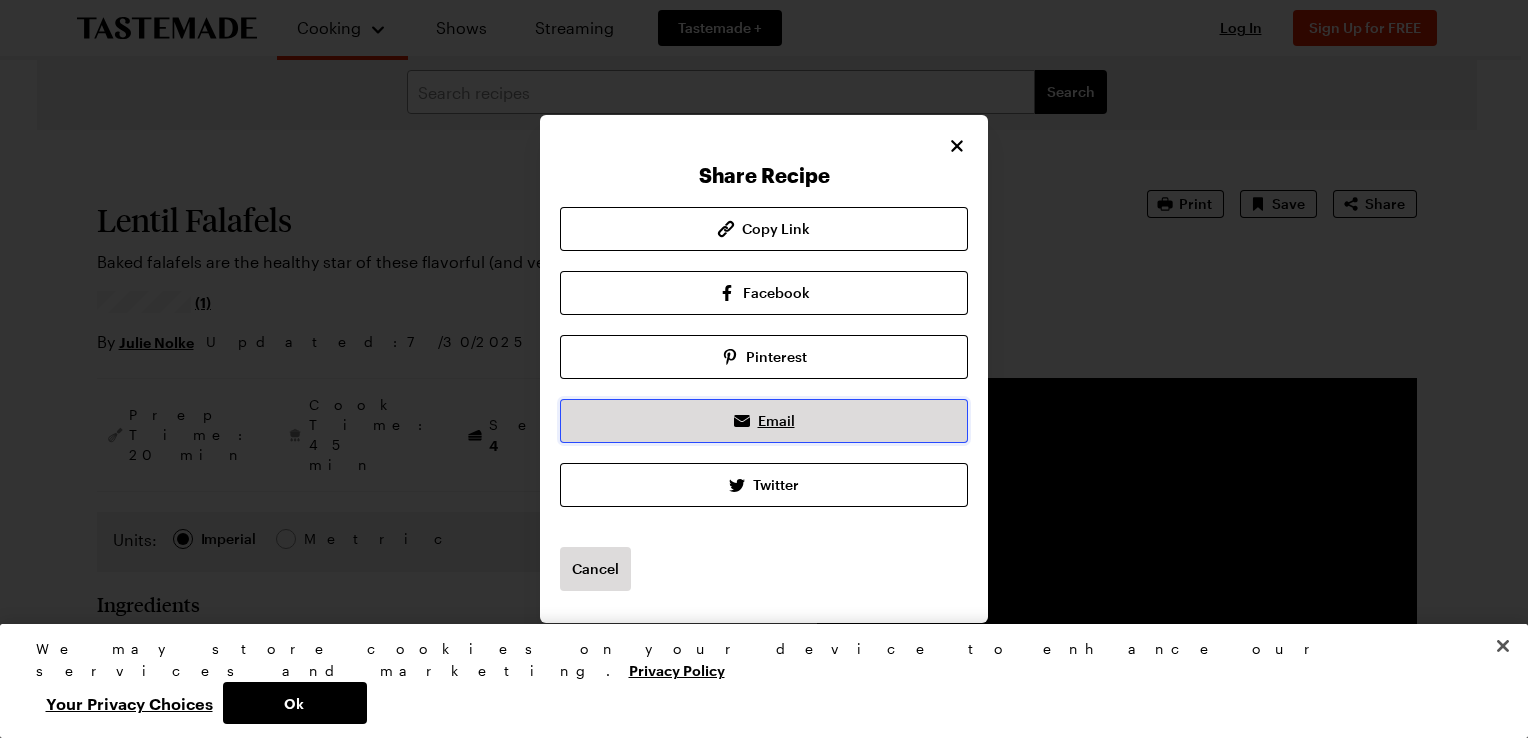 click on "Email" at bounding box center (776, 421) 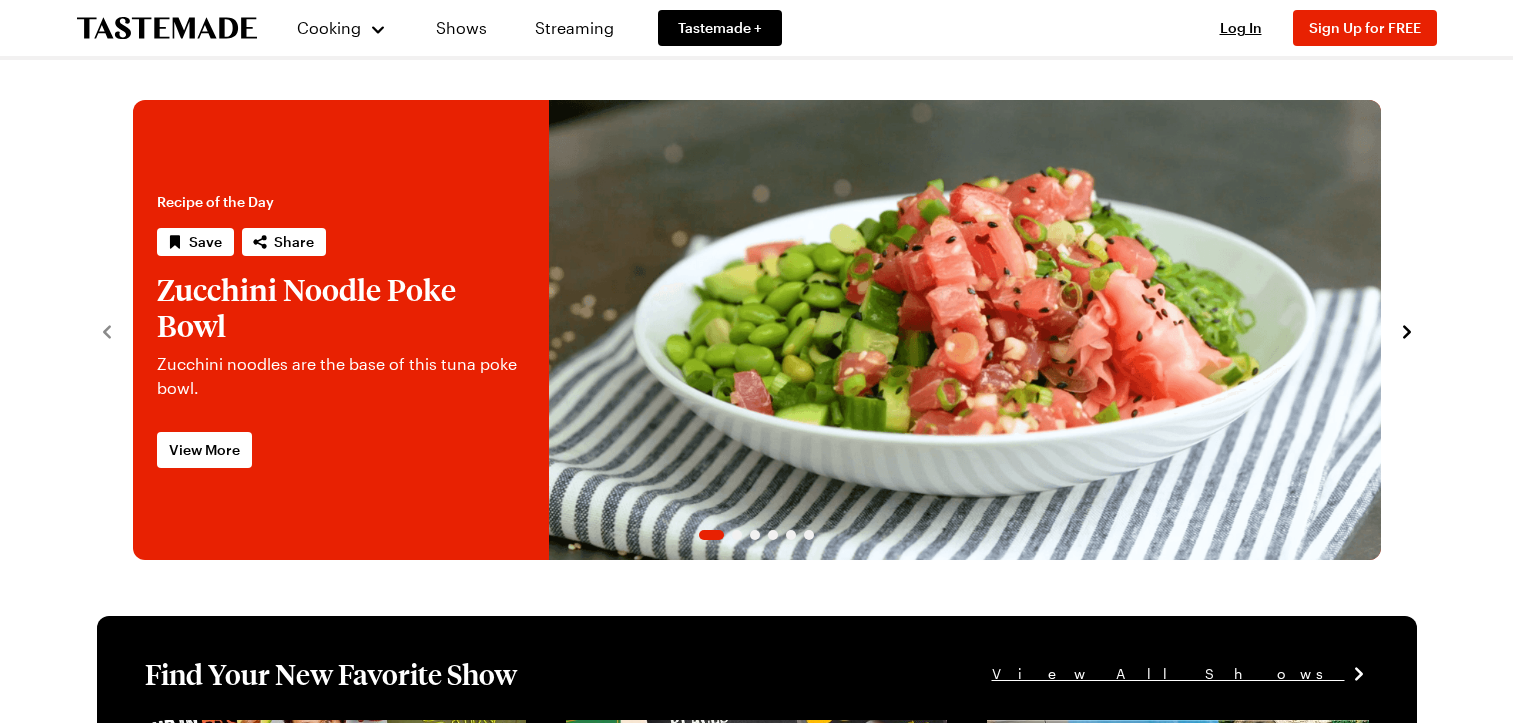 scroll, scrollTop: 0, scrollLeft: 0, axis: both 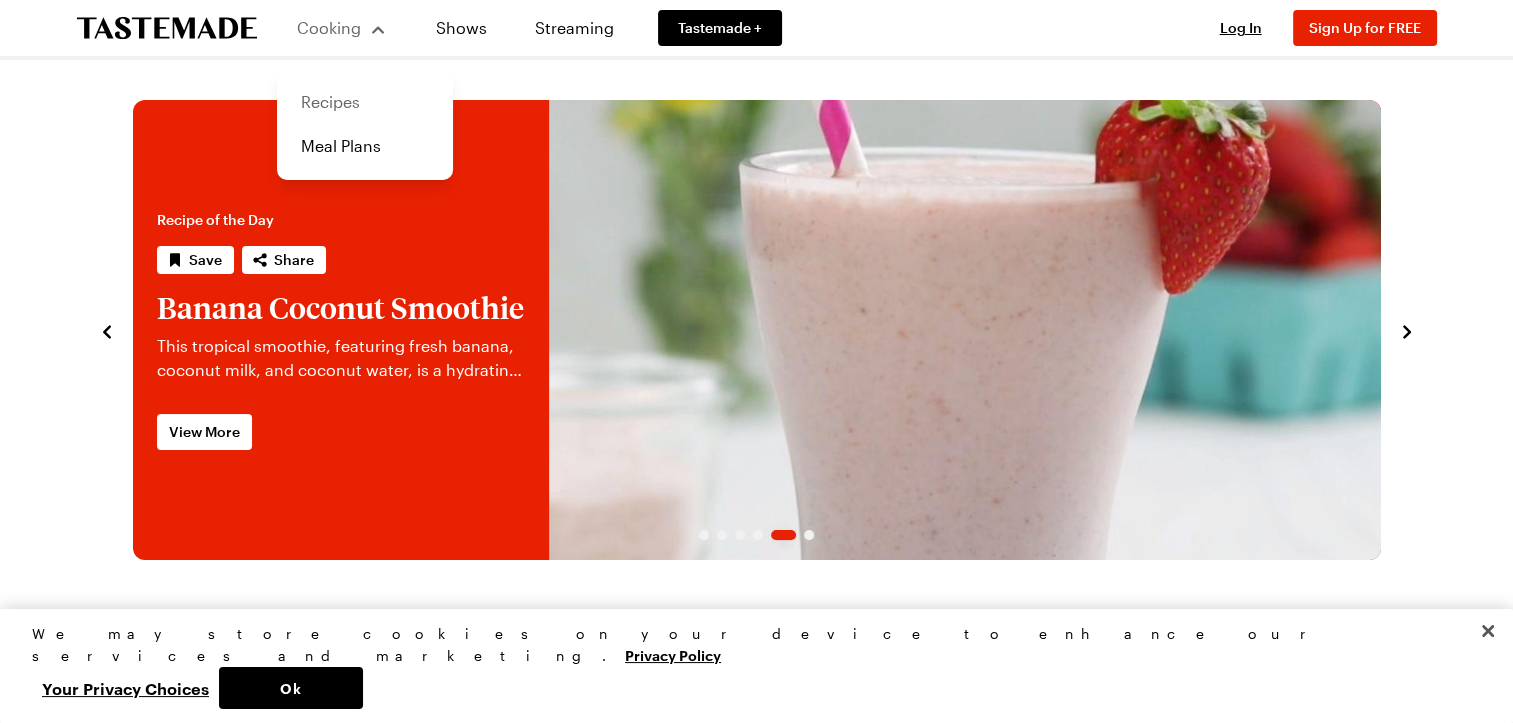 click on "Recipes" at bounding box center [365, 102] 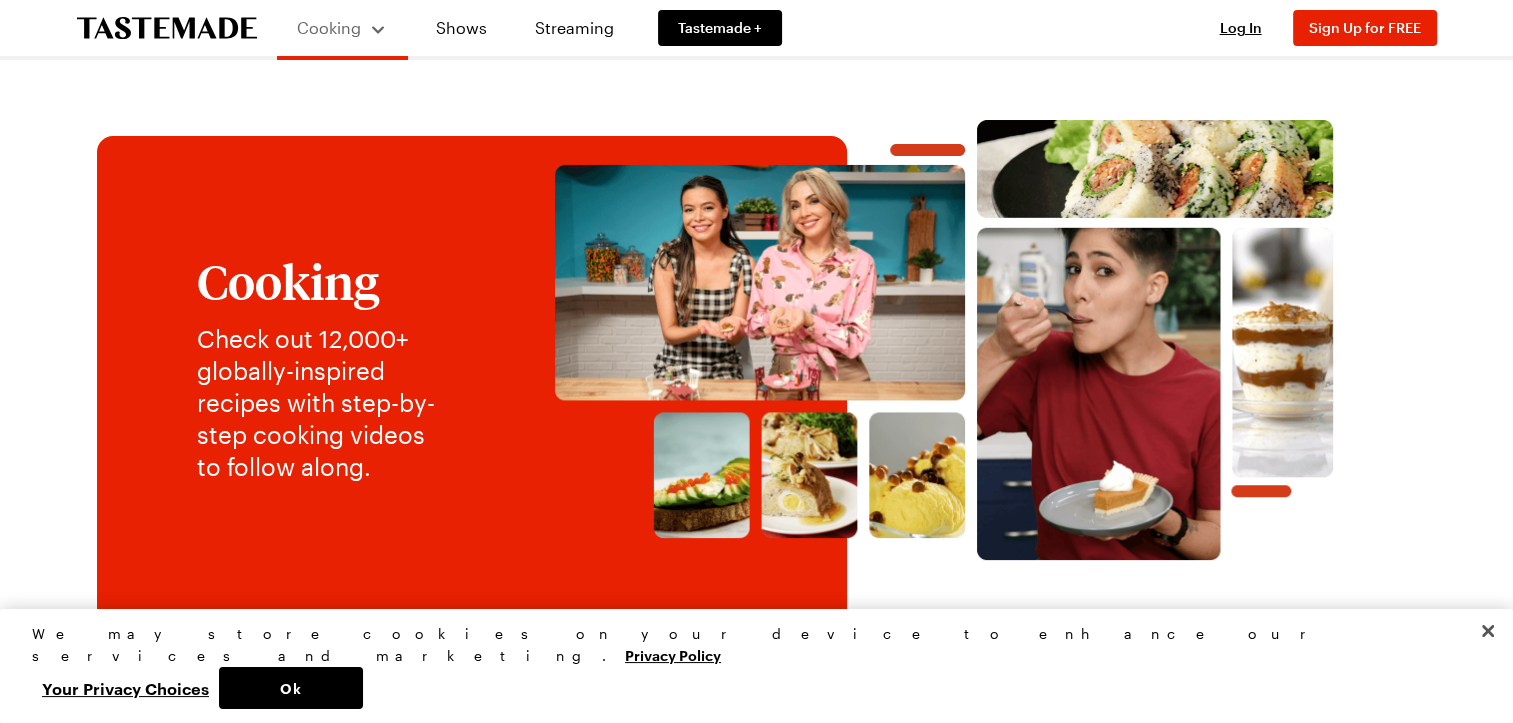 scroll, scrollTop: 632, scrollLeft: 0, axis: vertical 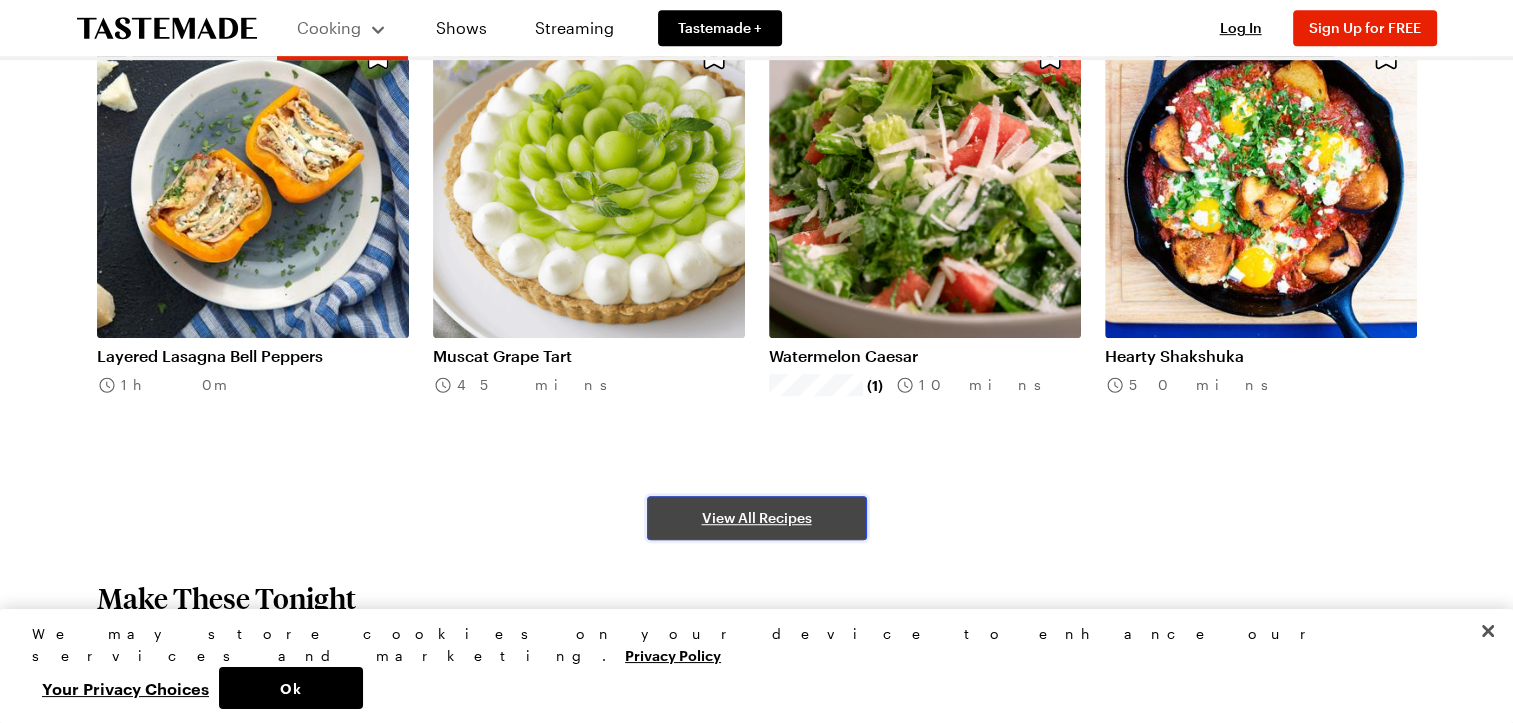 click on "View All Recipes" at bounding box center [757, 518] 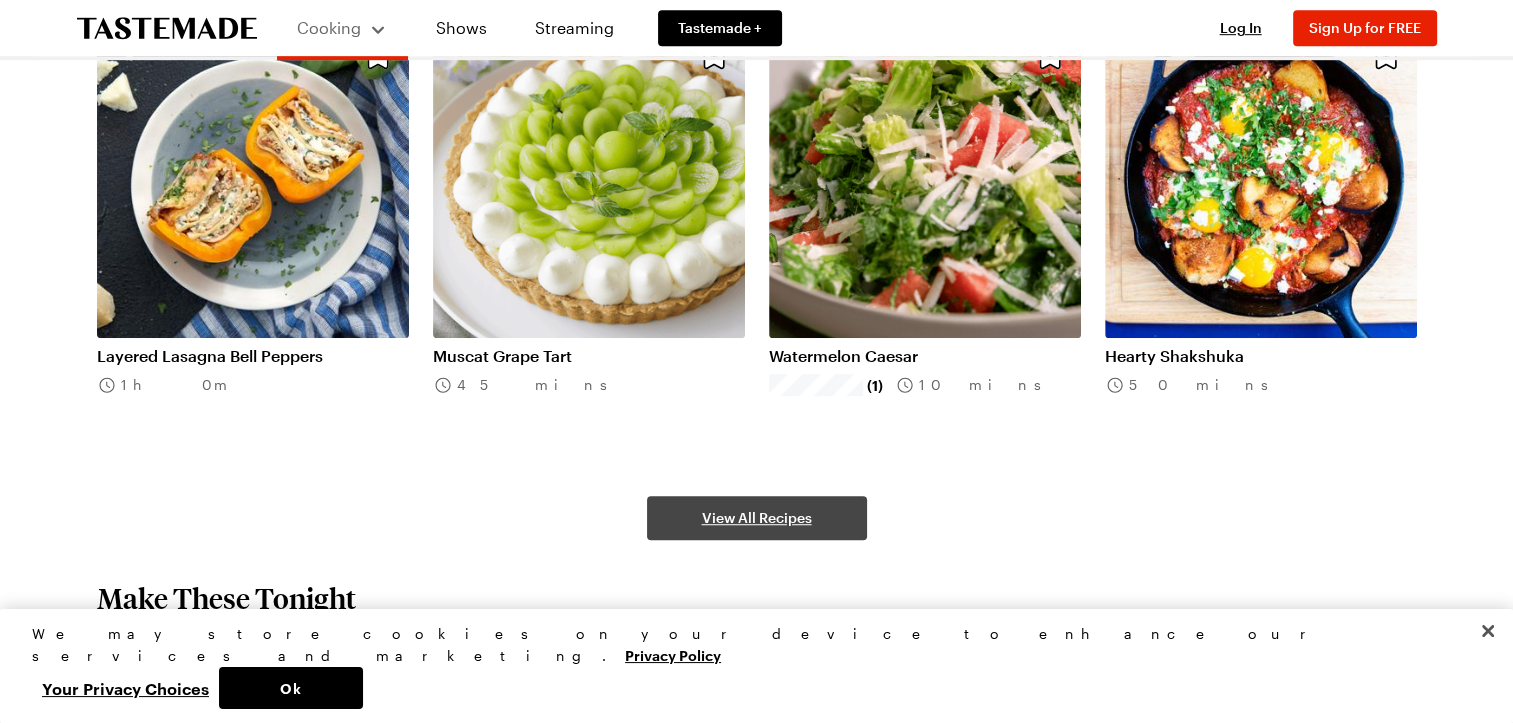 scroll, scrollTop: 0, scrollLeft: 0, axis: both 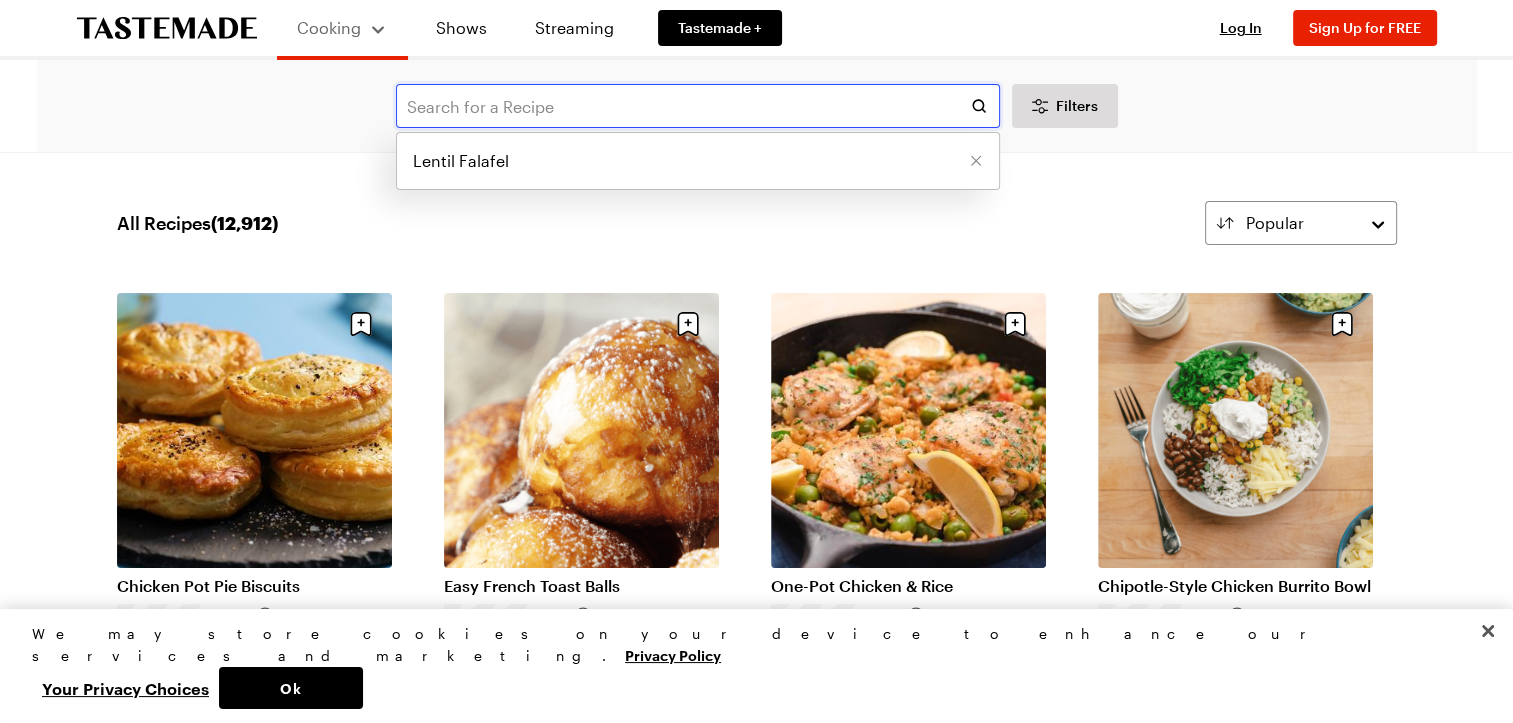 click at bounding box center (698, 106) 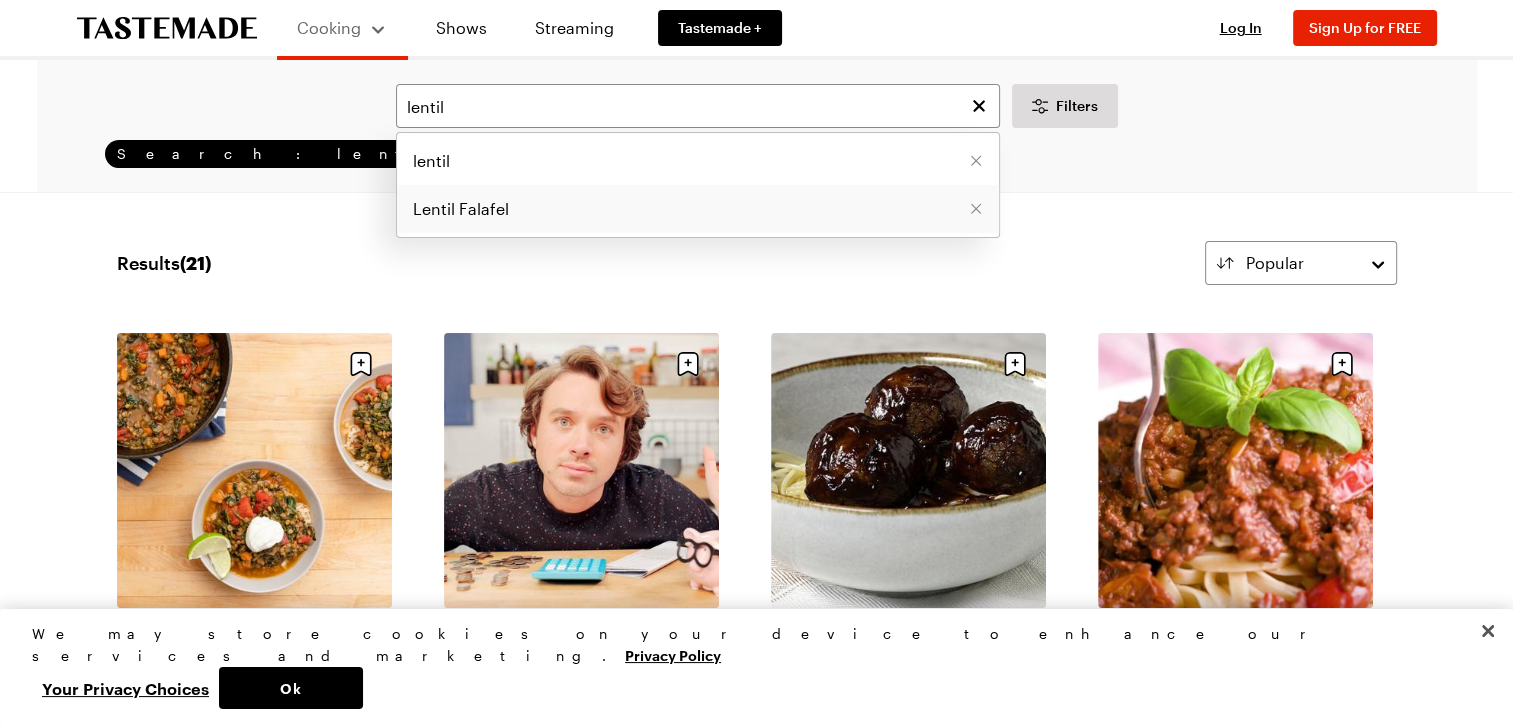 click on "Lentil Falafel" at bounding box center (698, 209) 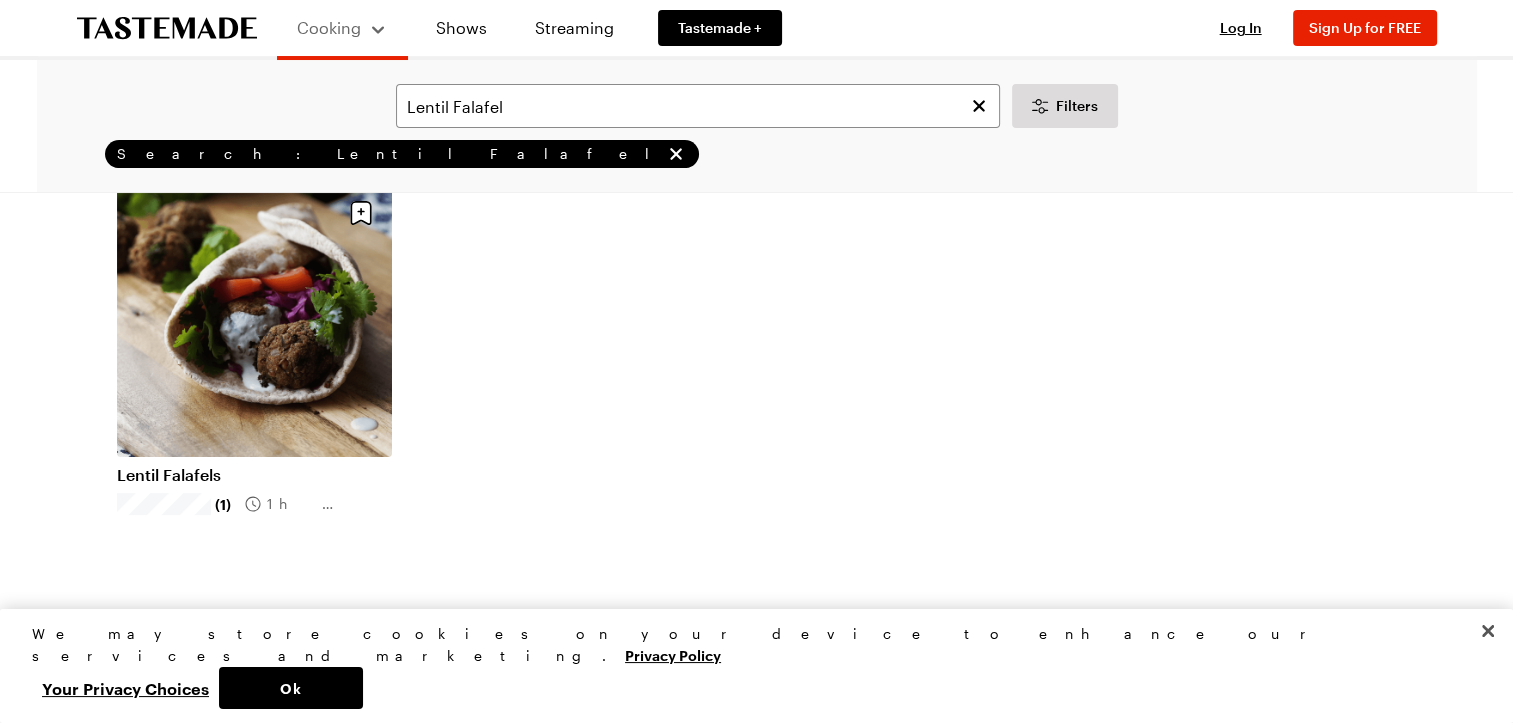 scroll, scrollTop: 156, scrollLeft: 4, axis: both 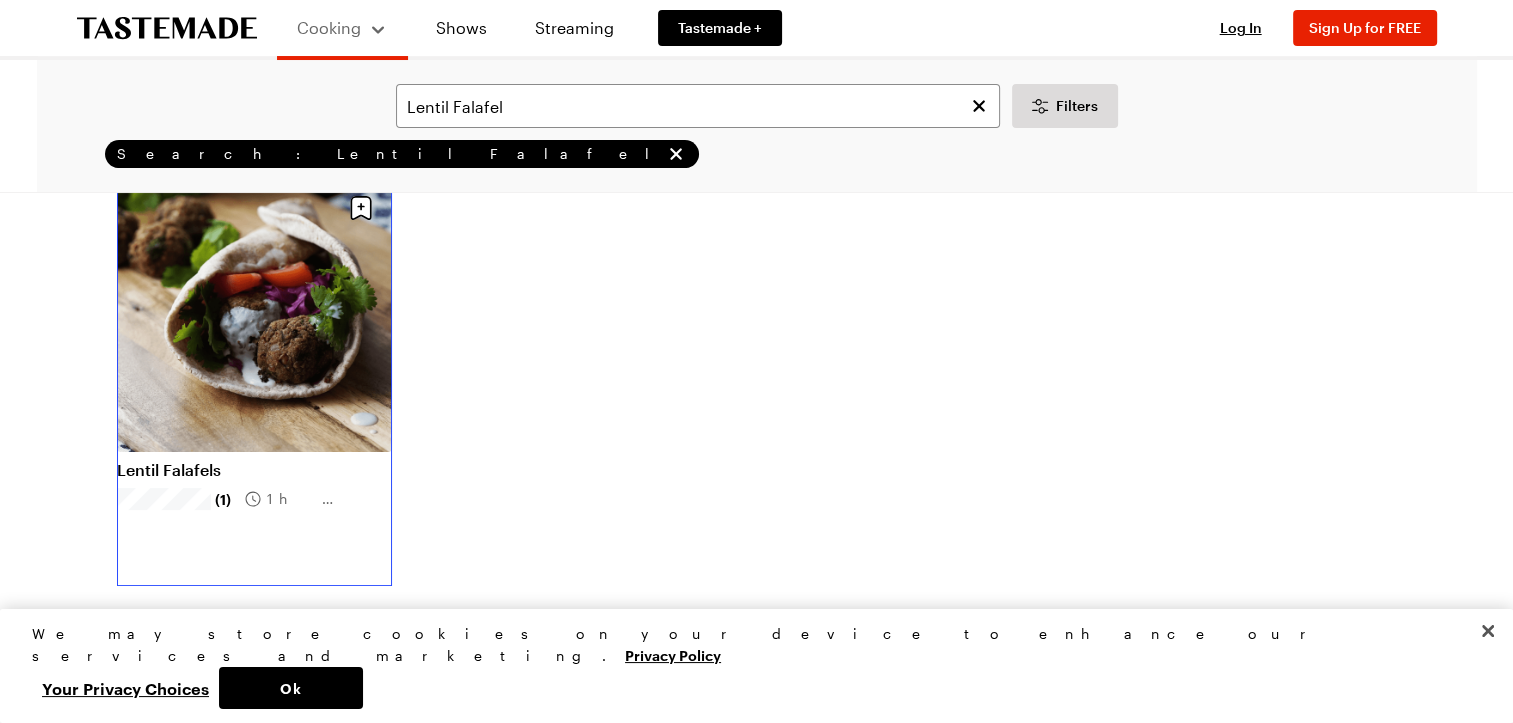 click on "Lentil Falafels" at bounding box center [254, 470] 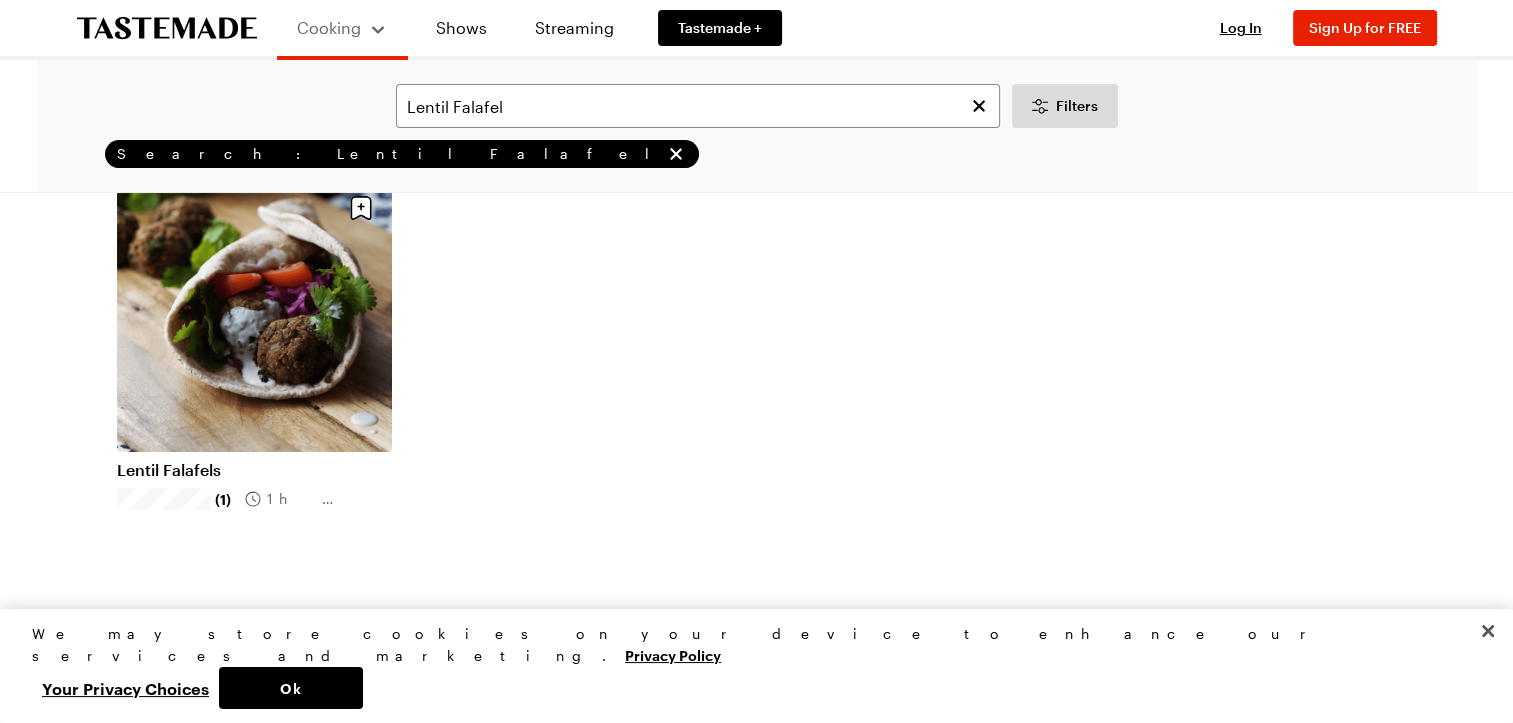 scroll, scrollTop: 0, scrollLeft: 0, axis: both 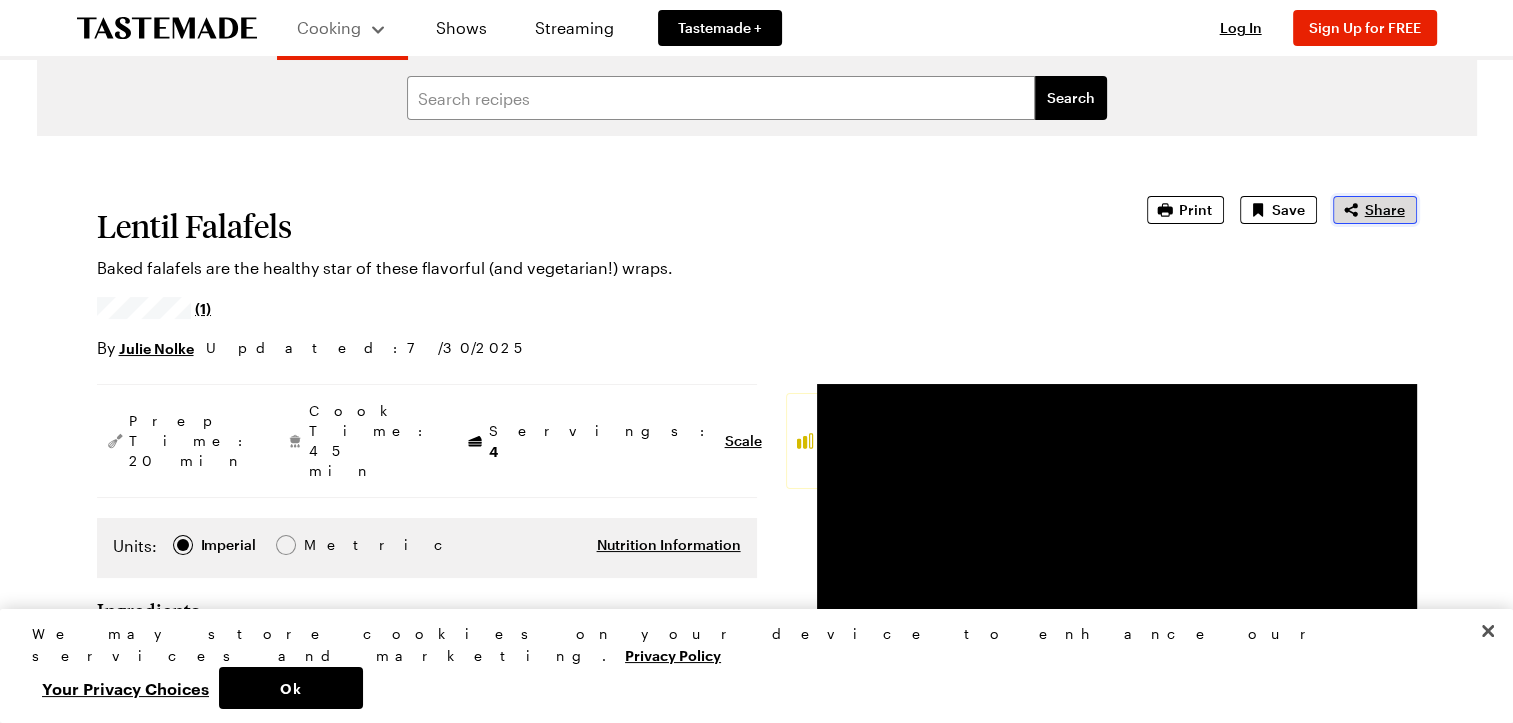 click 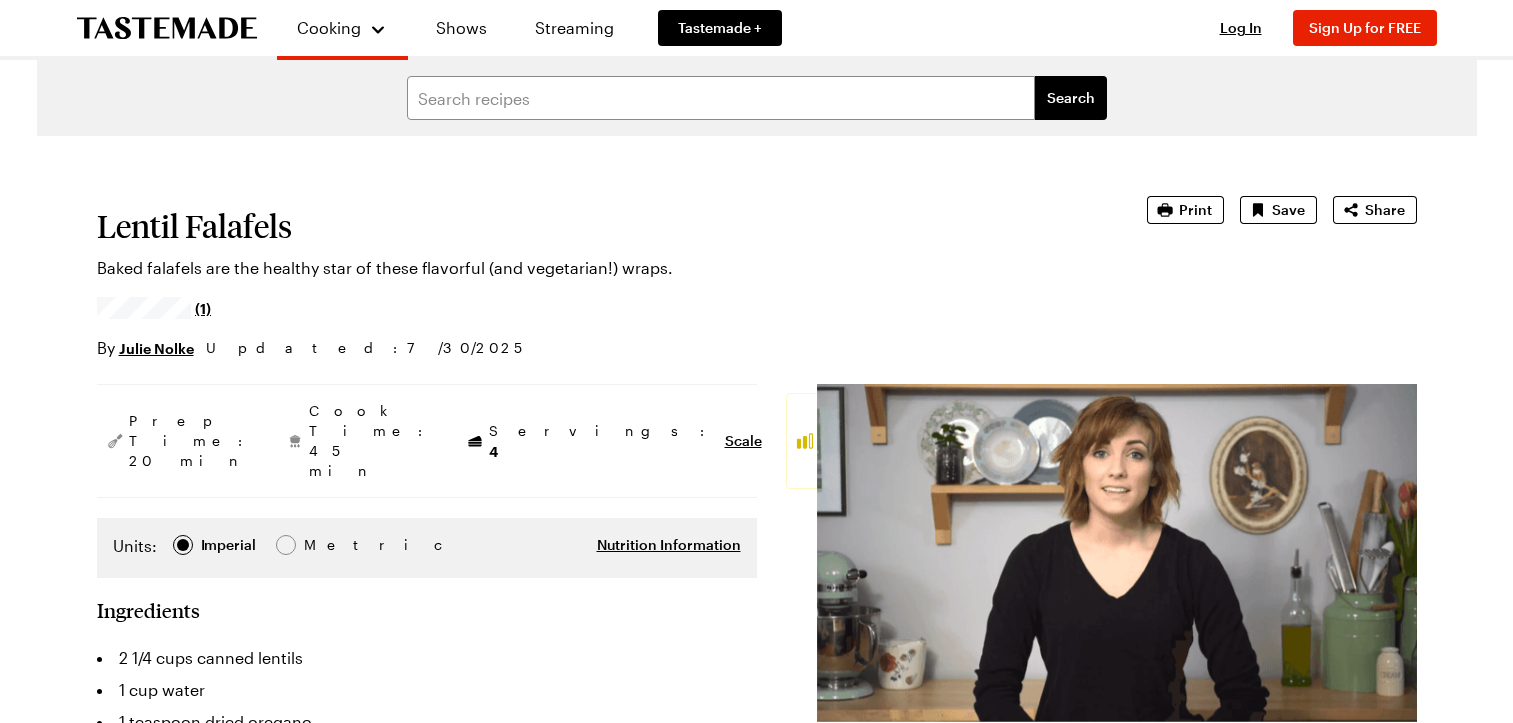 scroll, scrollTop: 0, scrollLeft: 0, axis: both 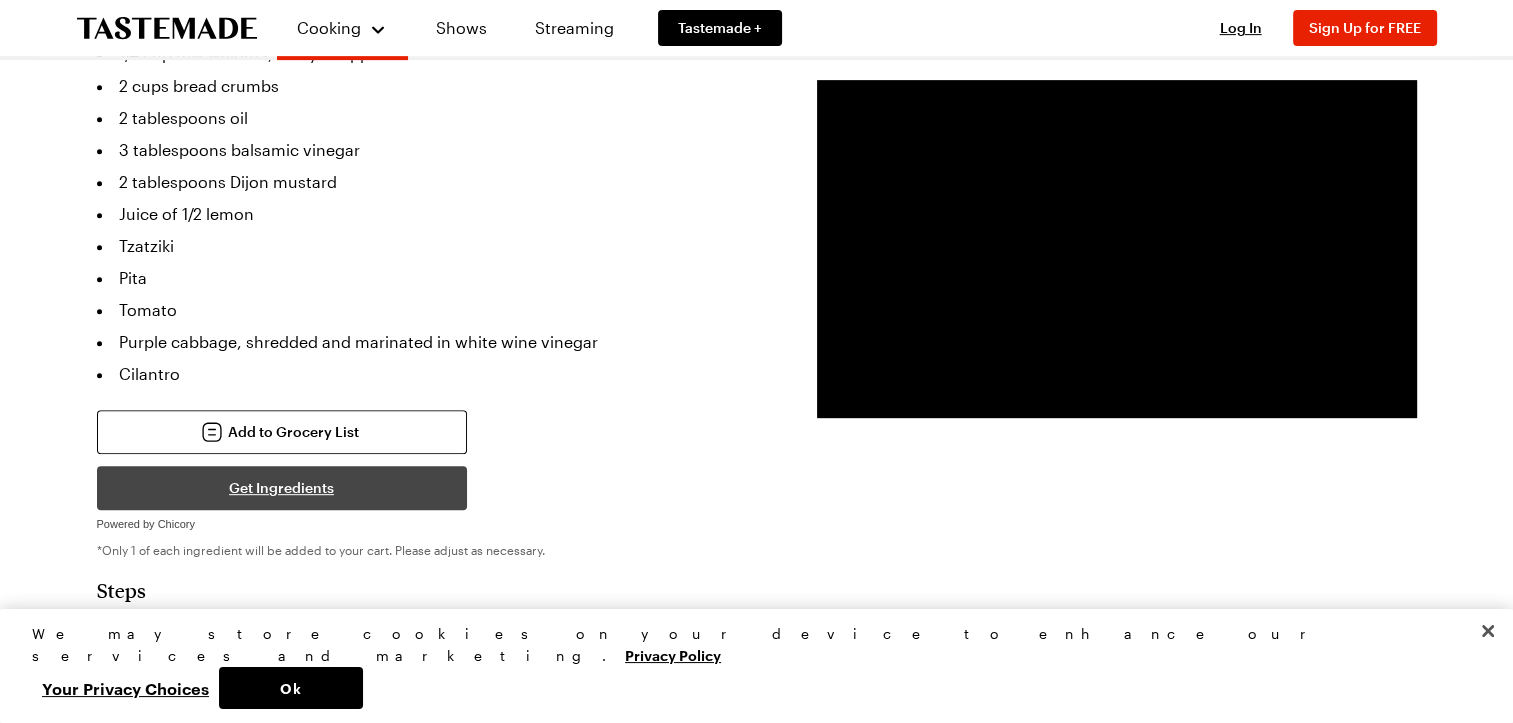 click on "Get Ingredients" at bounding box center [282, 488] 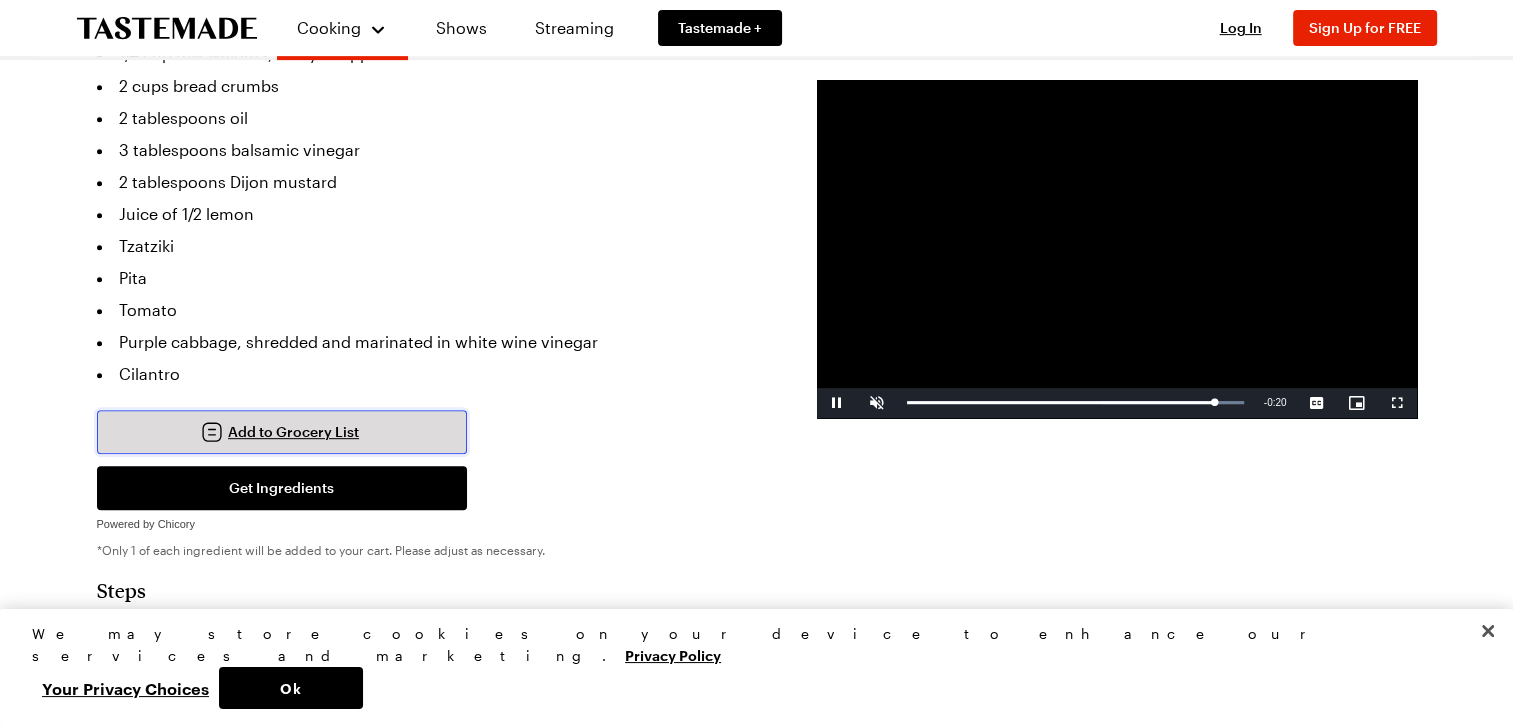 click on "Add to Grocery List" at bounding box center (282, 432) 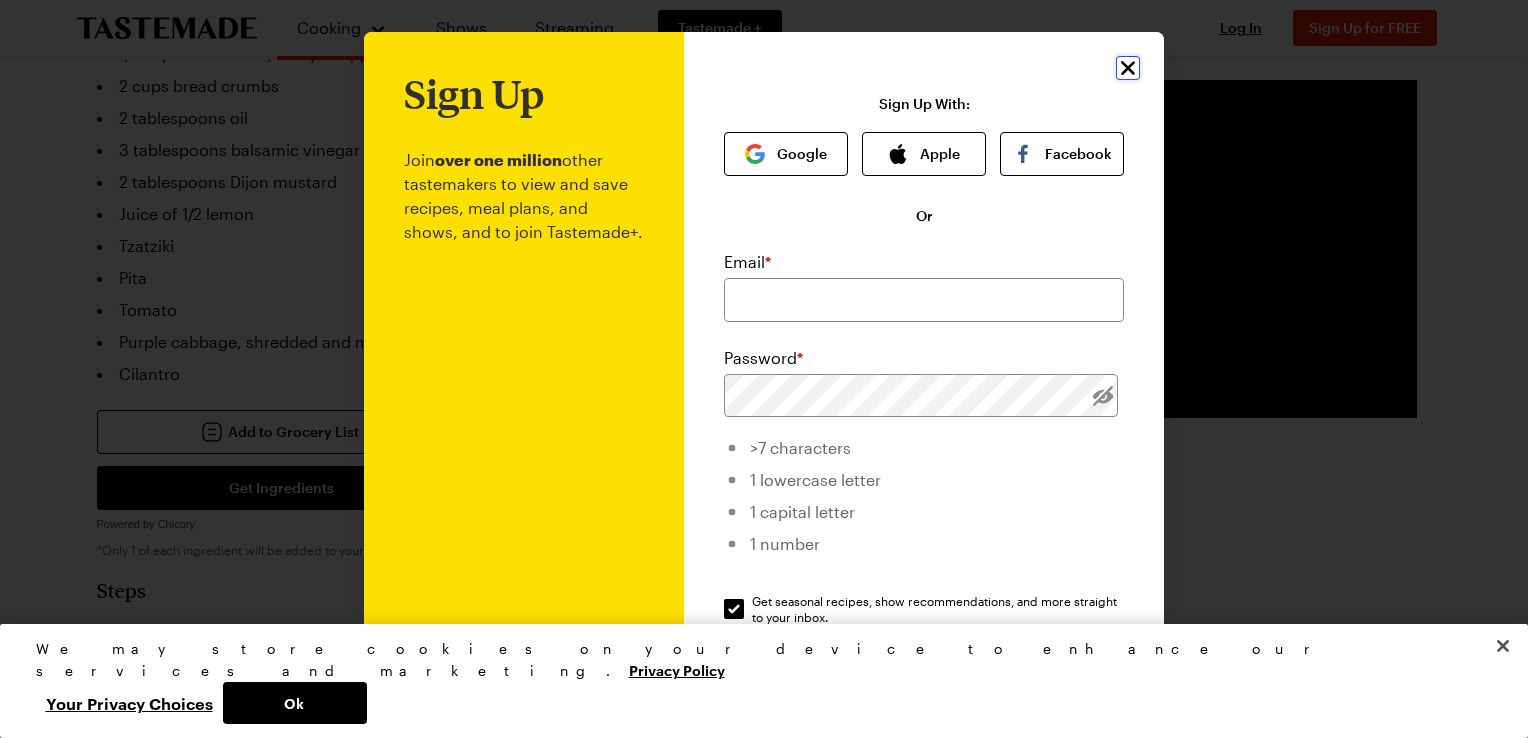 click 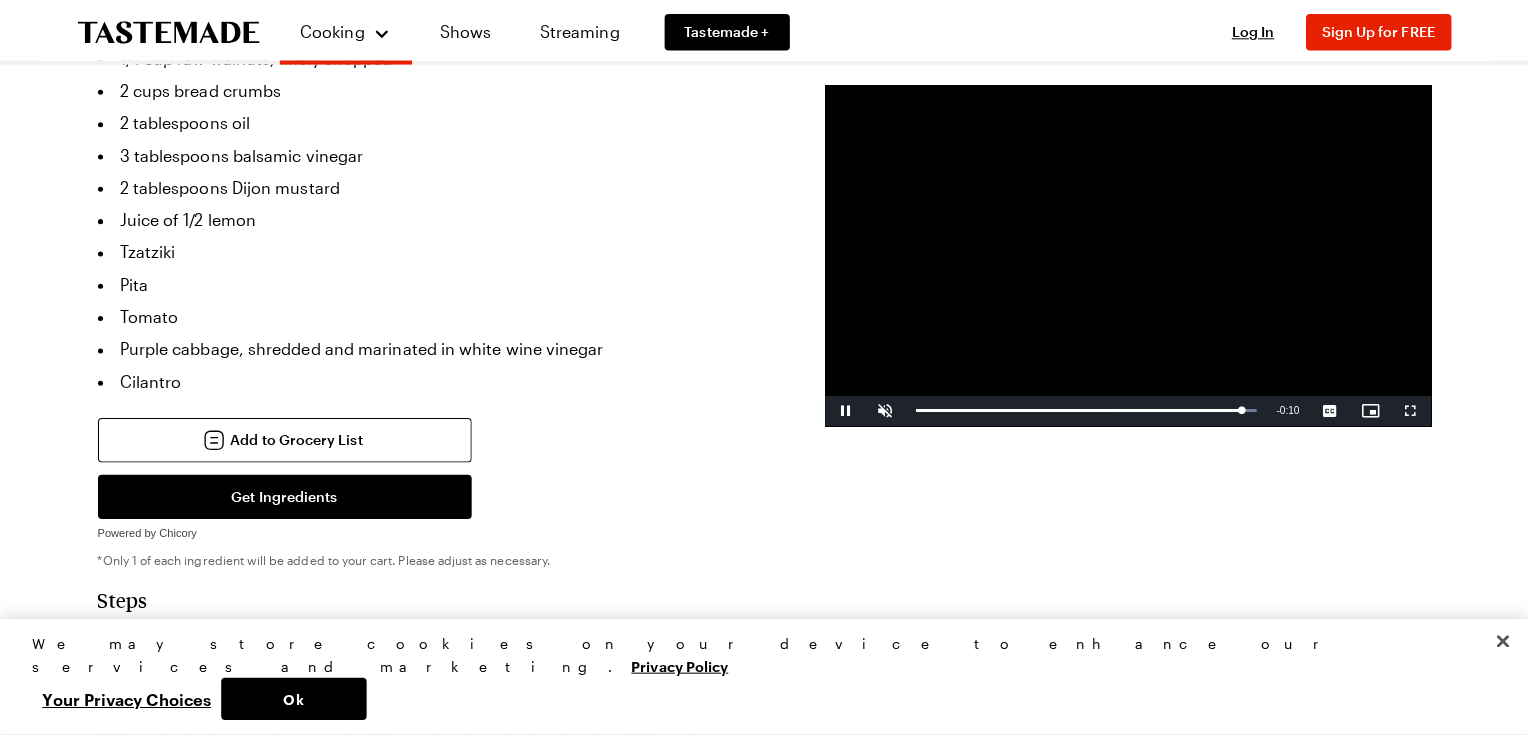 scroll, scrollTop: 1524, scrollLeft: 0, axis: vertical 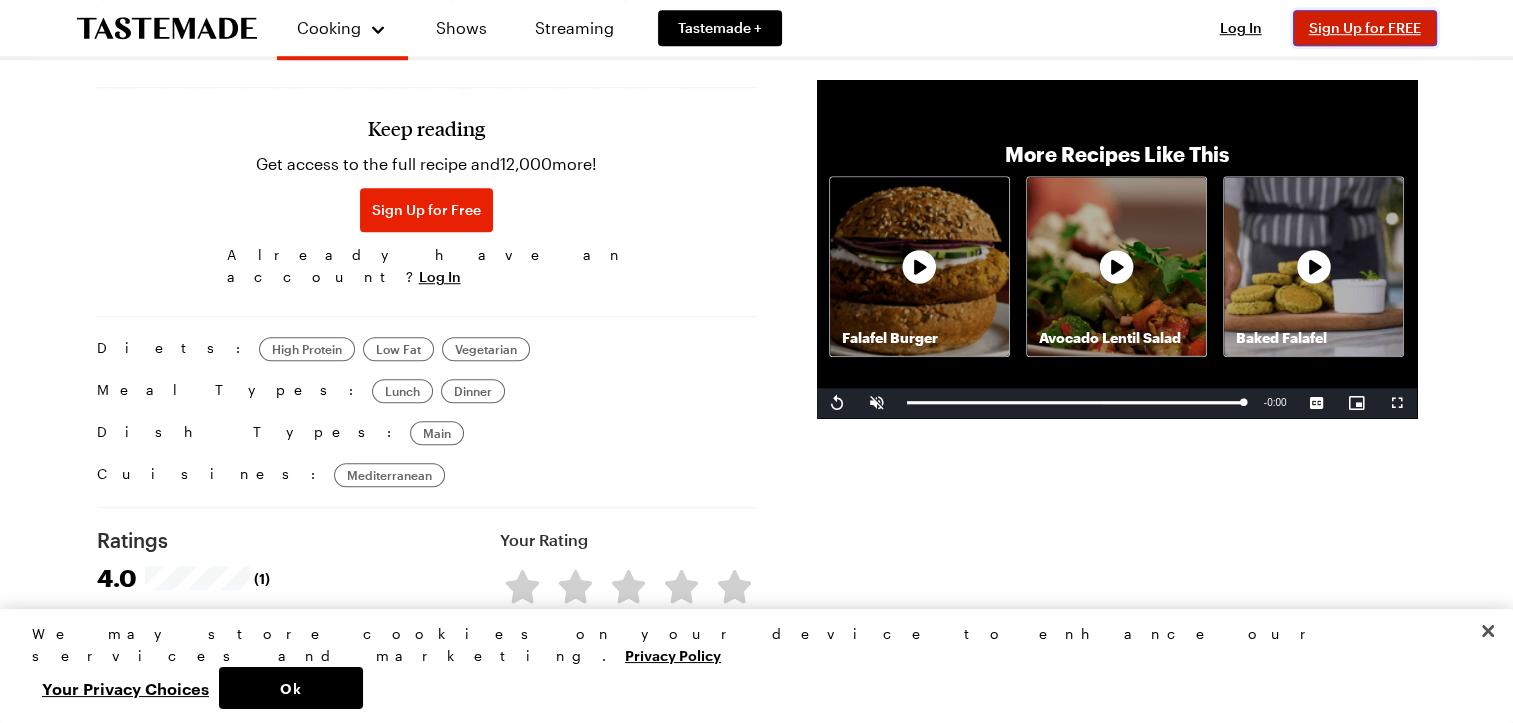 click on "Sign Up for FREE" at bounding box center [1365, 27] 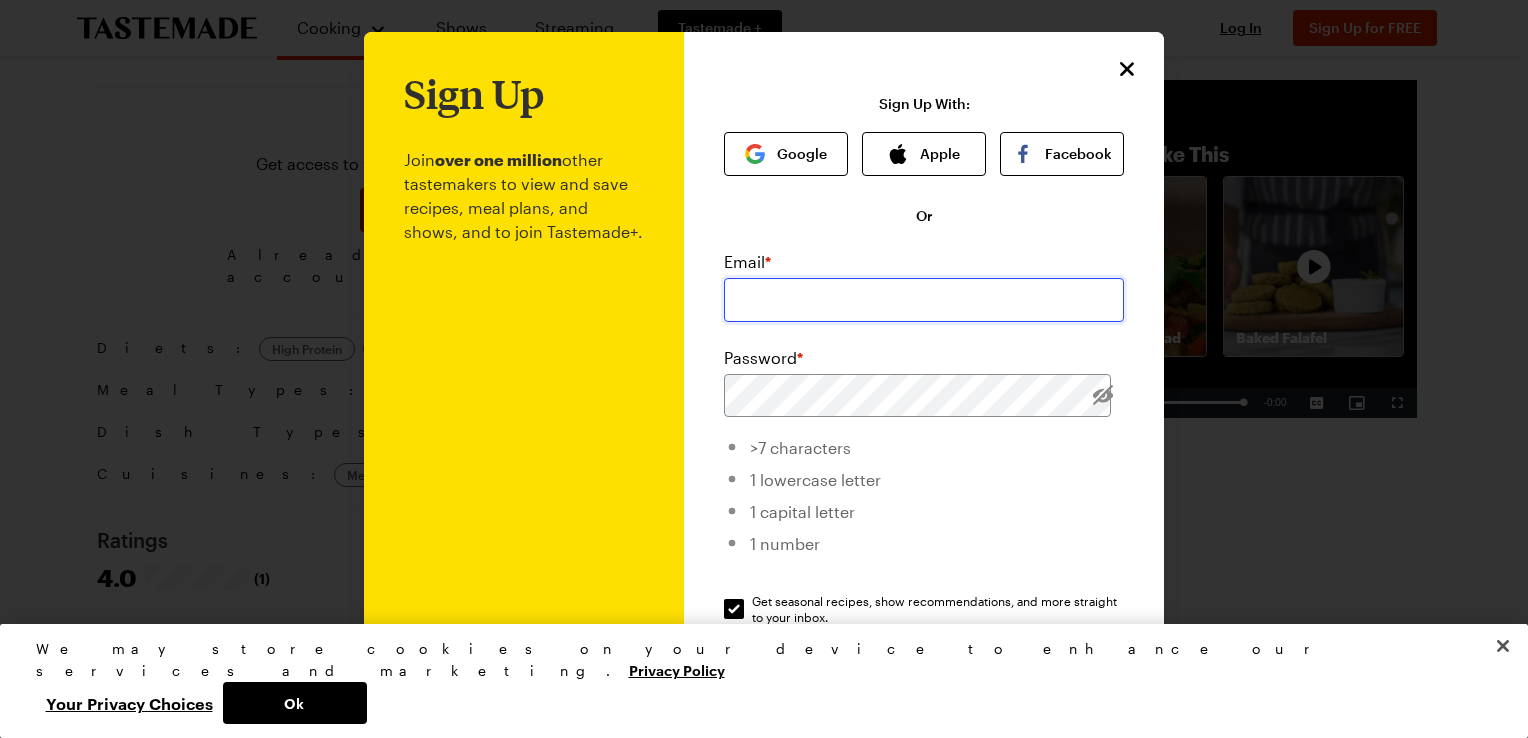 click at bounding box center [924, 300] 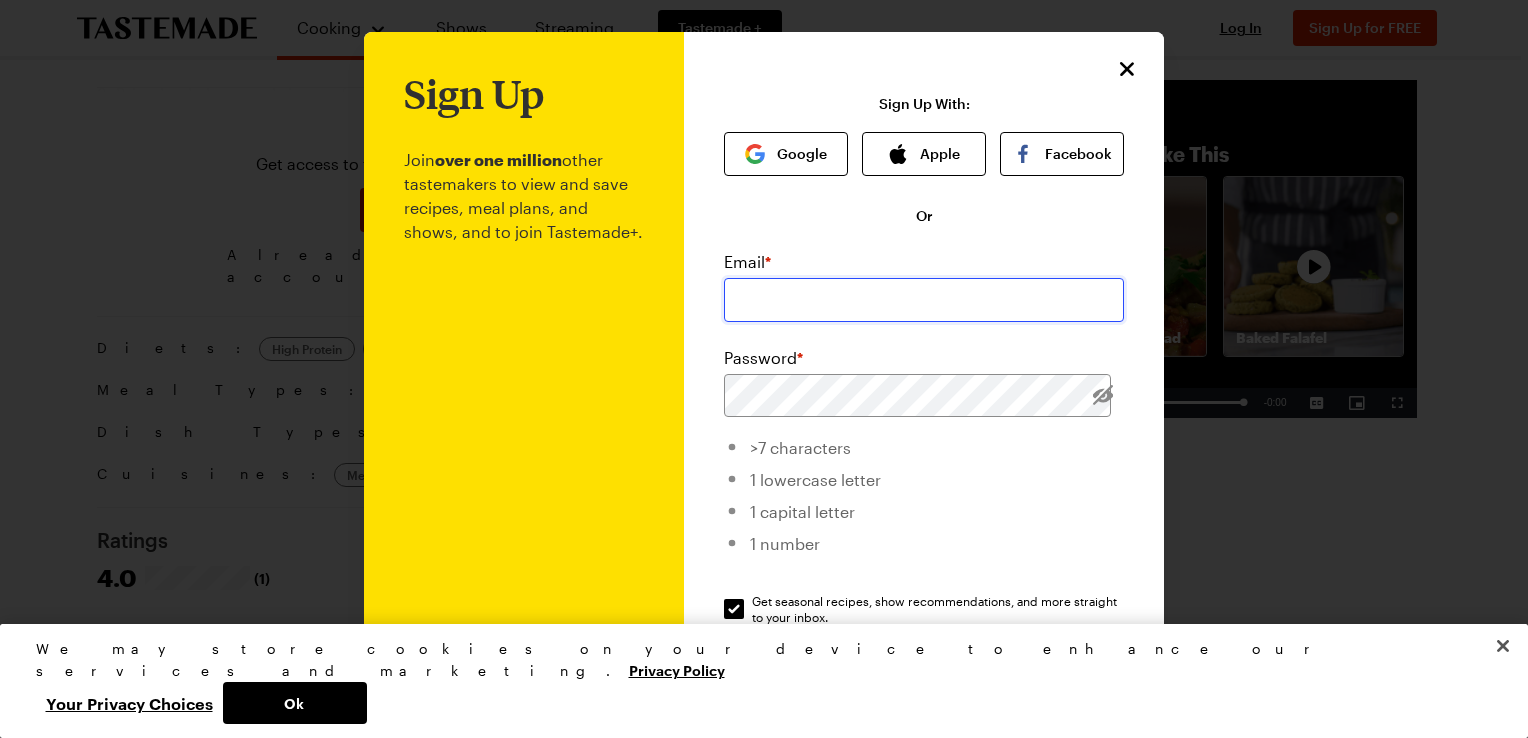 type on "[EMAIL]" 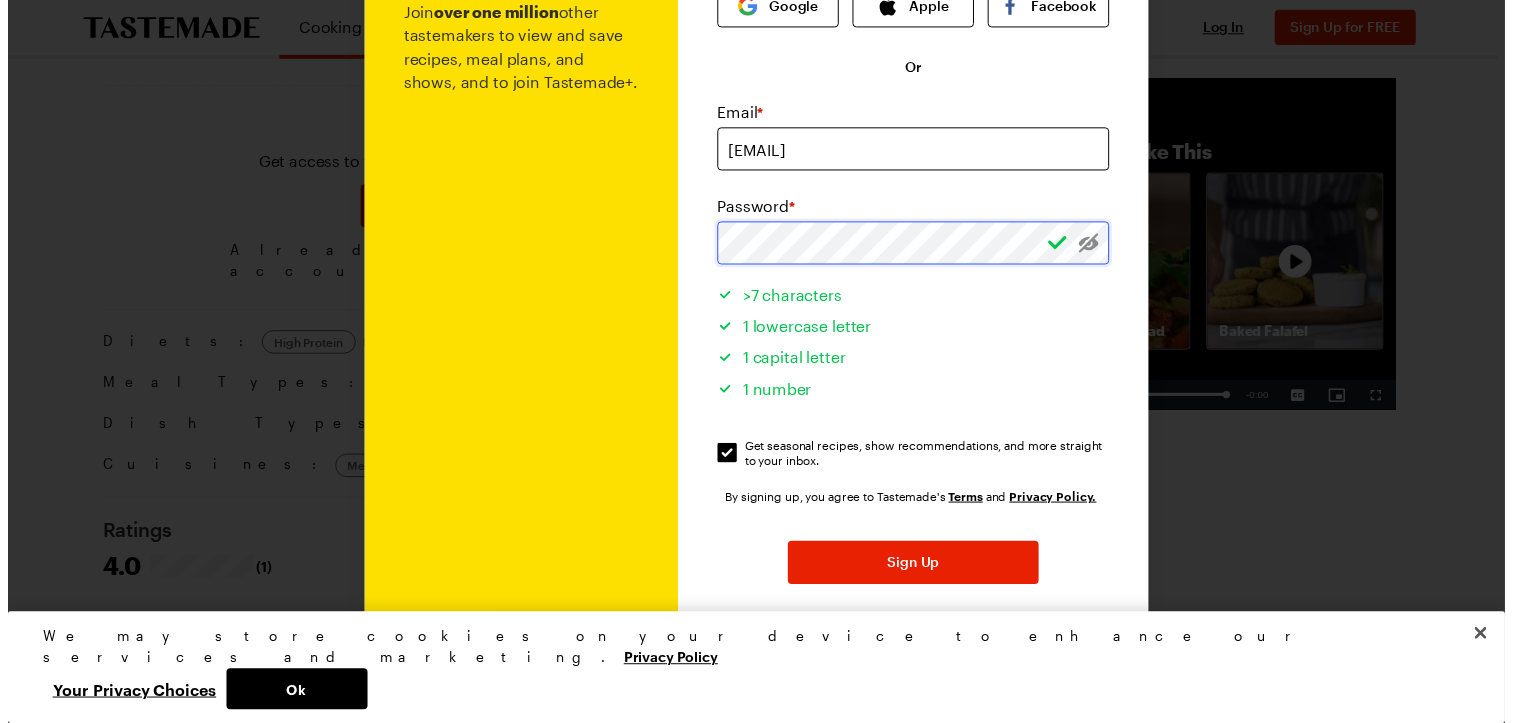 scroll, scrollTop: 151, scrollLeft: 0, axis: vertical 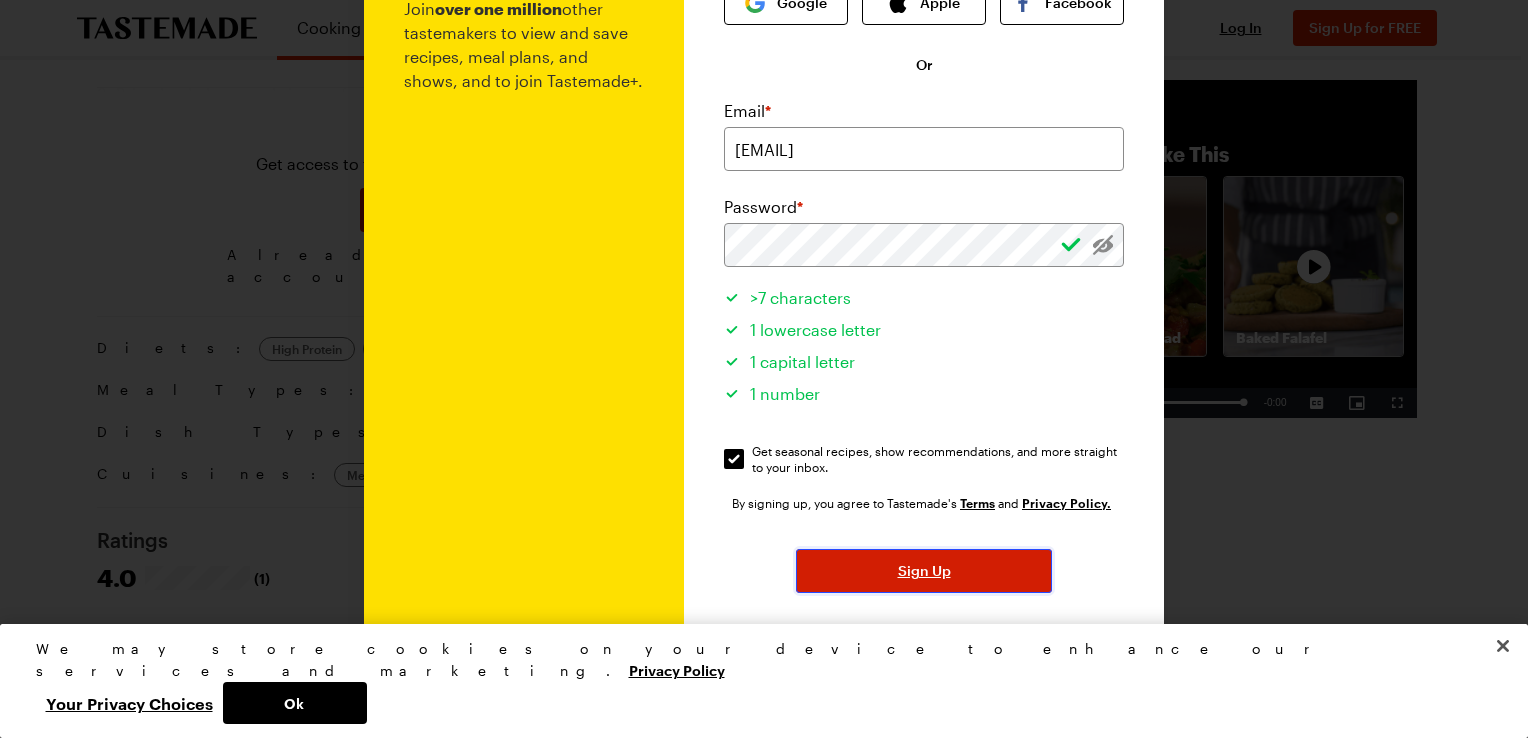 click on "Sign Up" at bounding box center (924, 571) 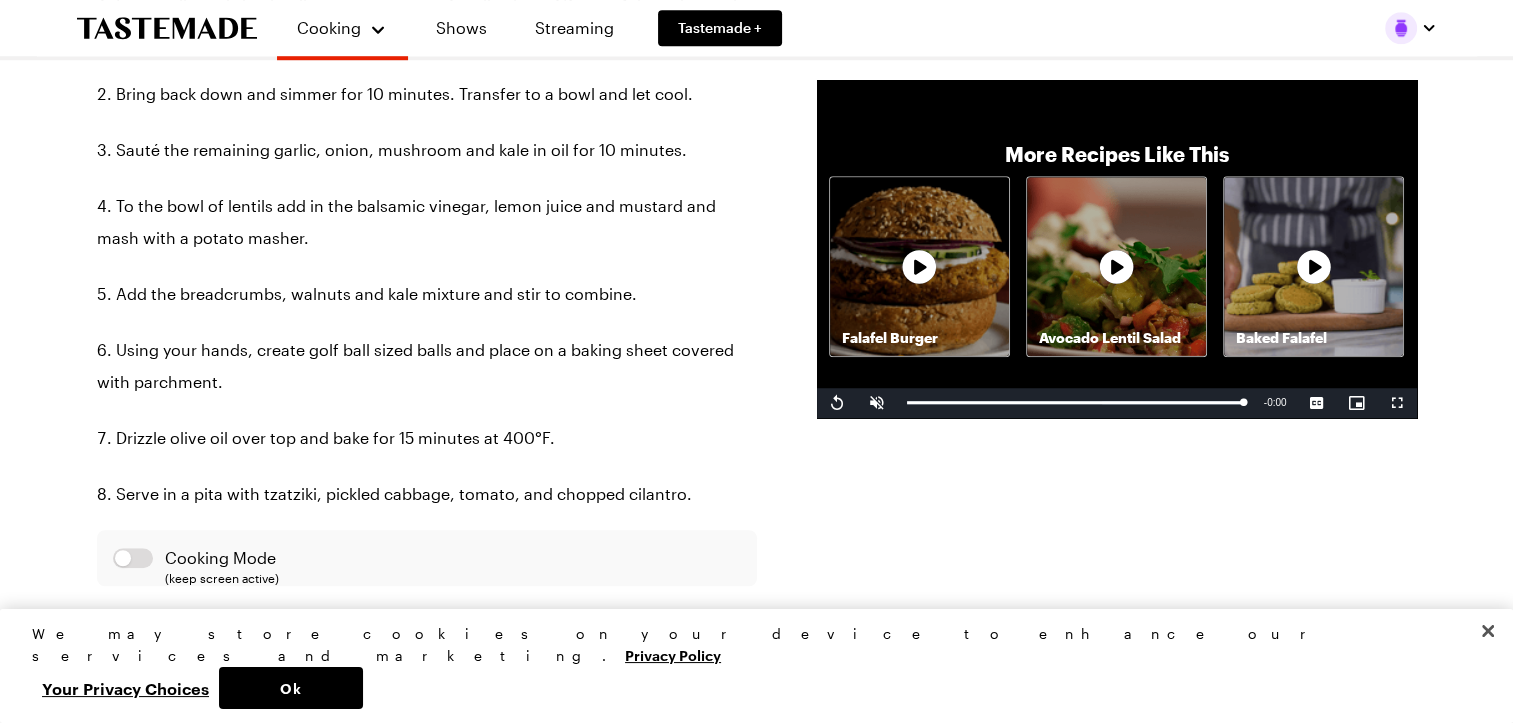scroll, scrollTop: 0, scrollLeft: 0, axis: both 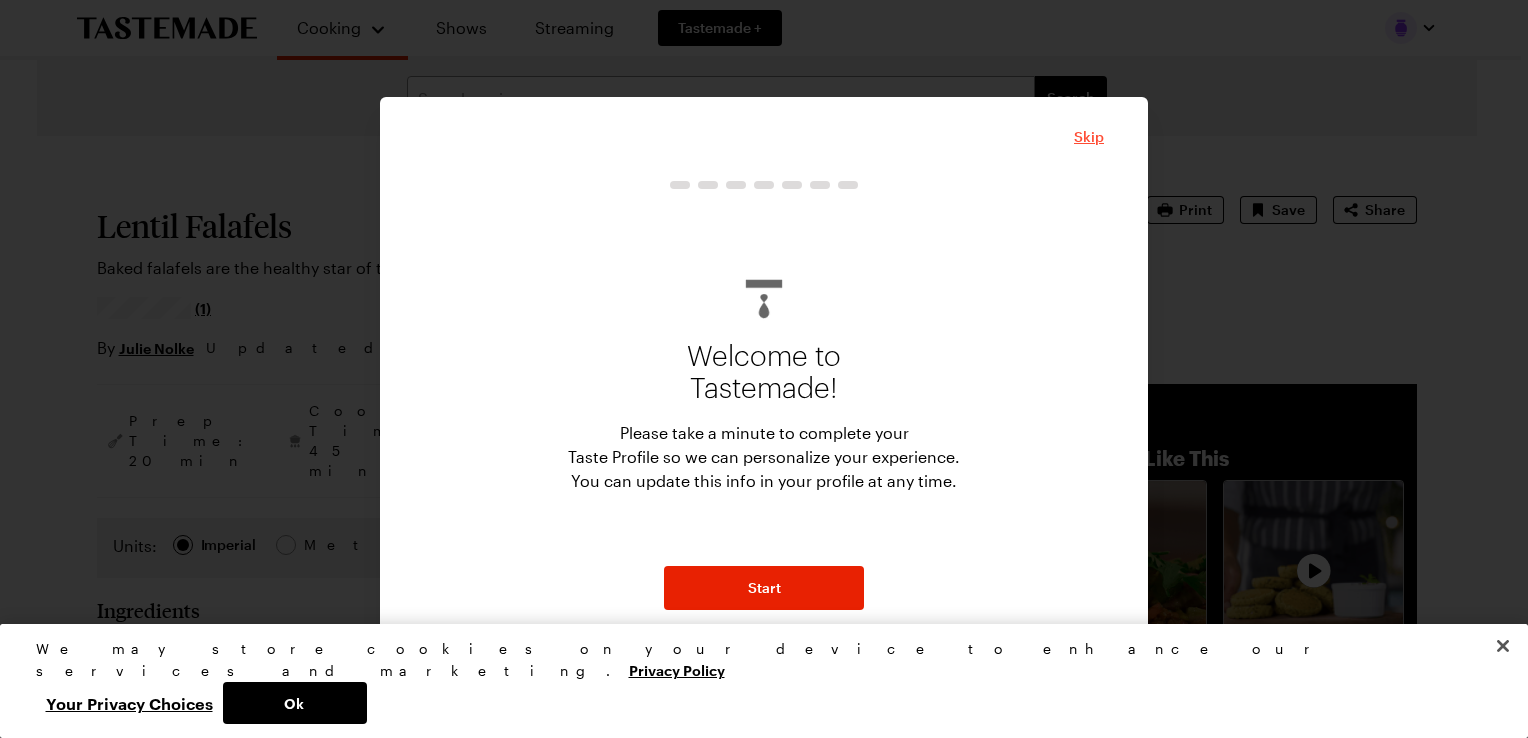 click on "Skip" at bounding box center (1089, 137) 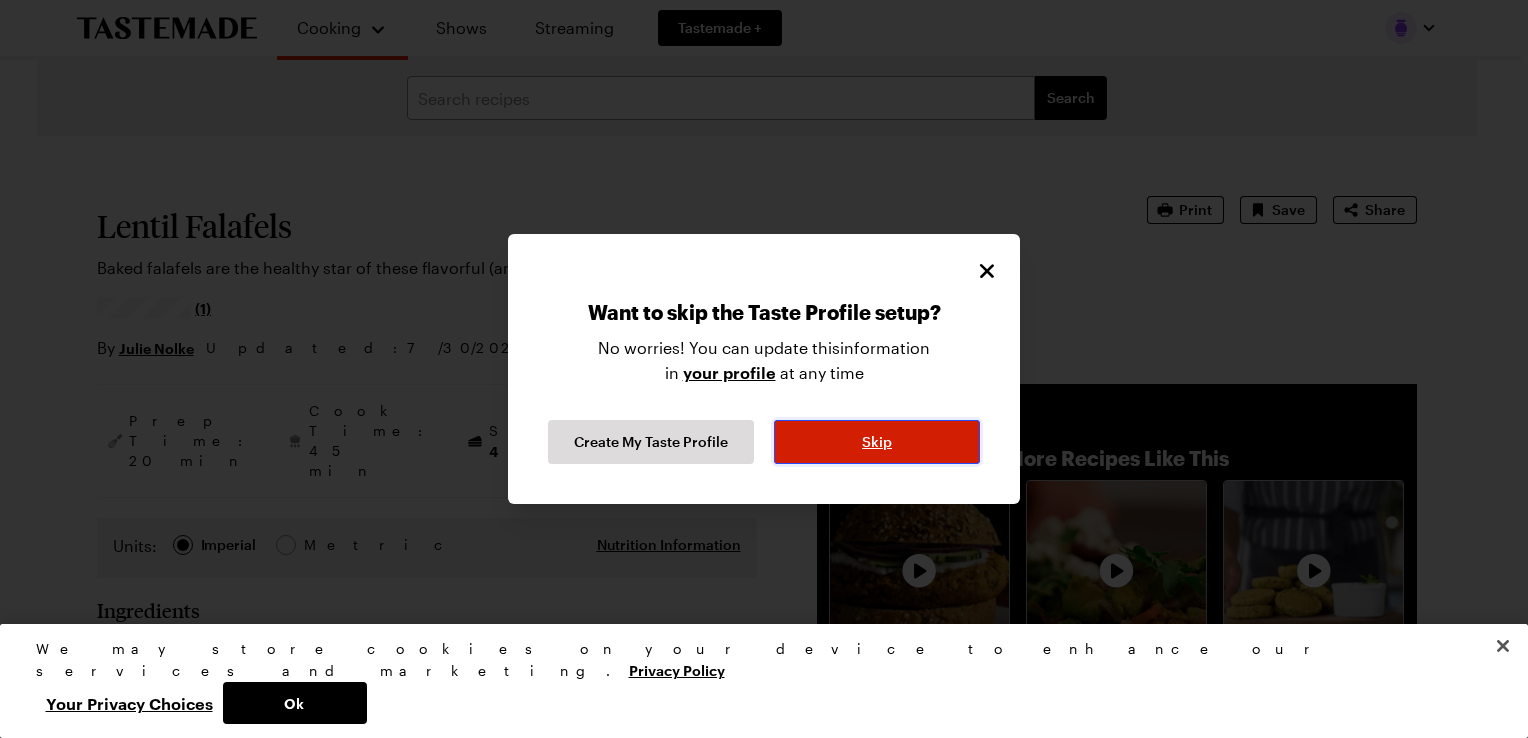 click on "Skip" at bounding box center (877, 442) 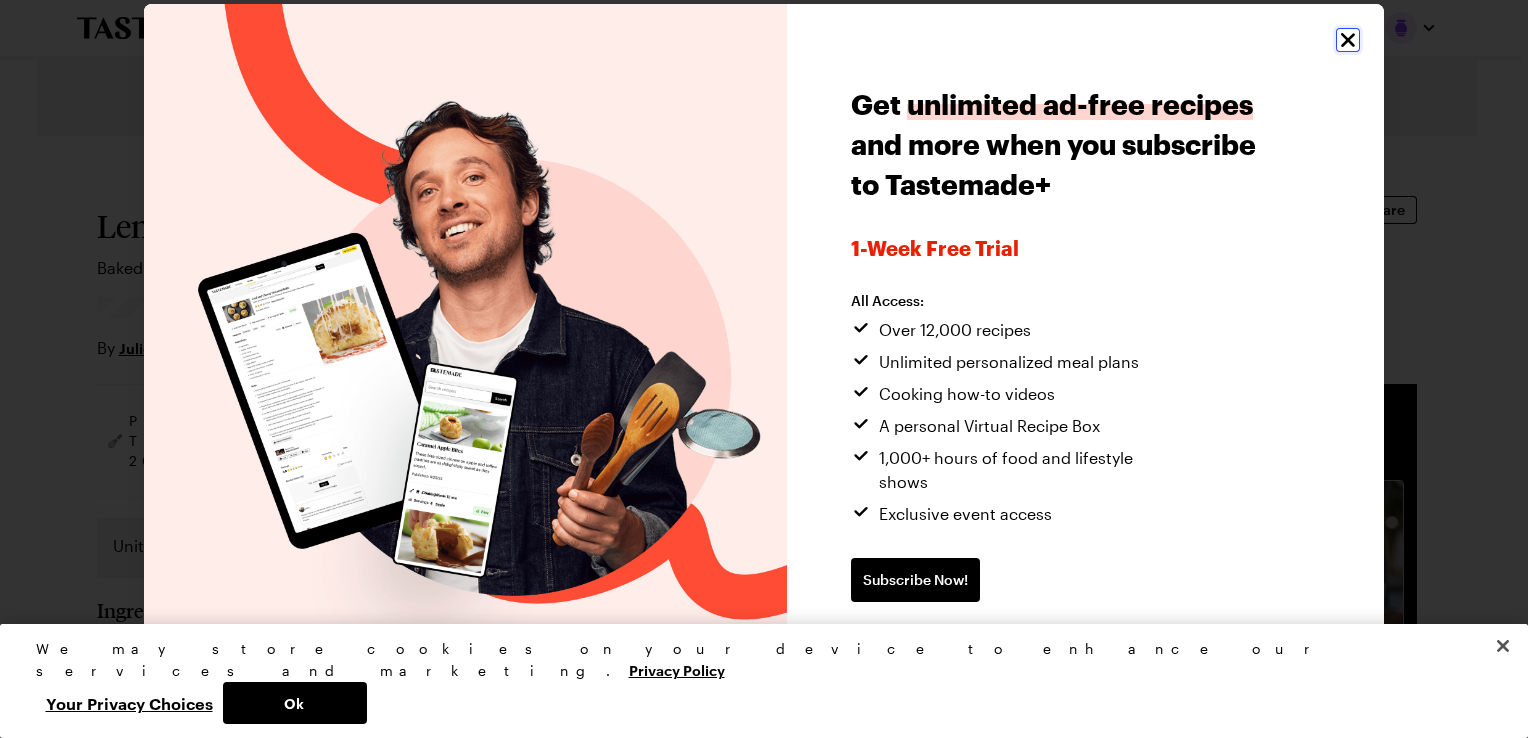 click 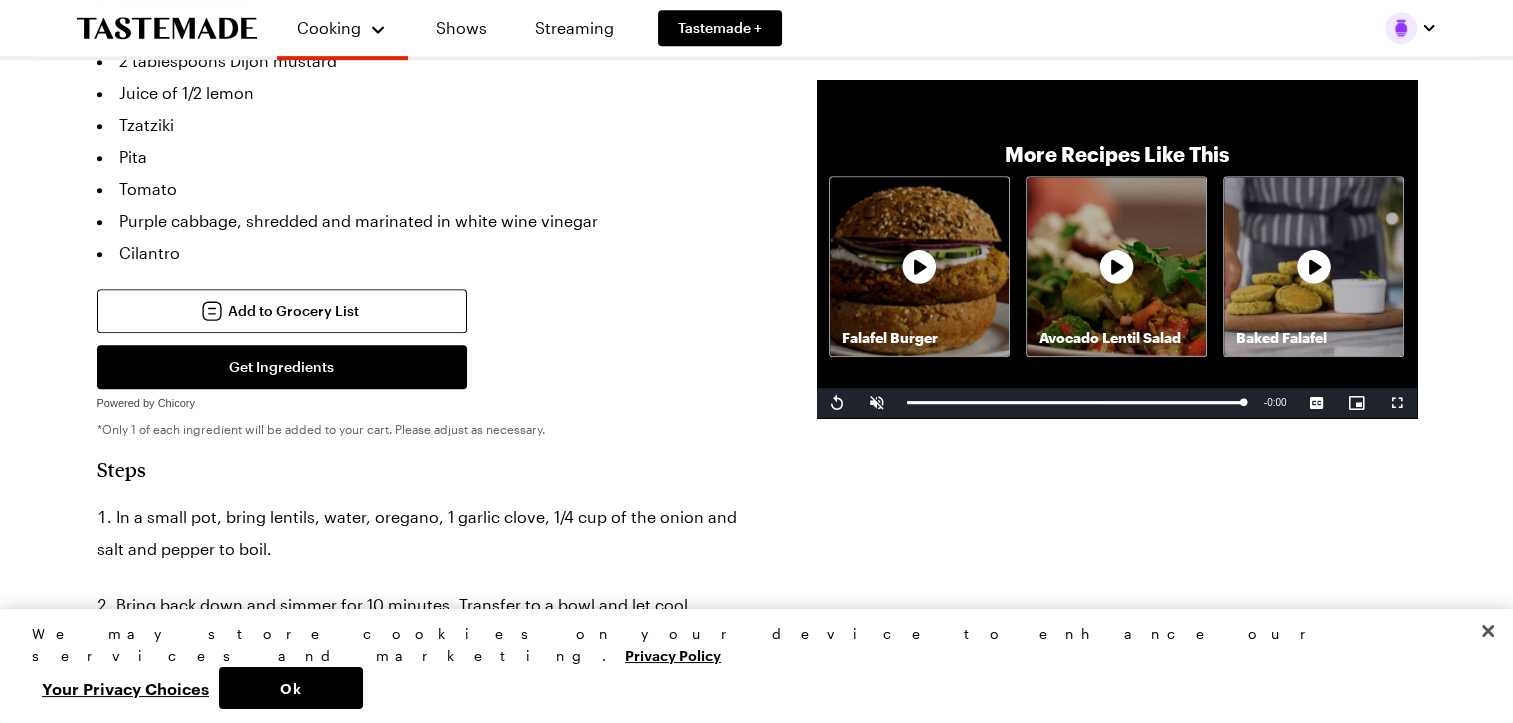scroll, scrollTop: 1026, scrollLeft: 0, axis: vertical 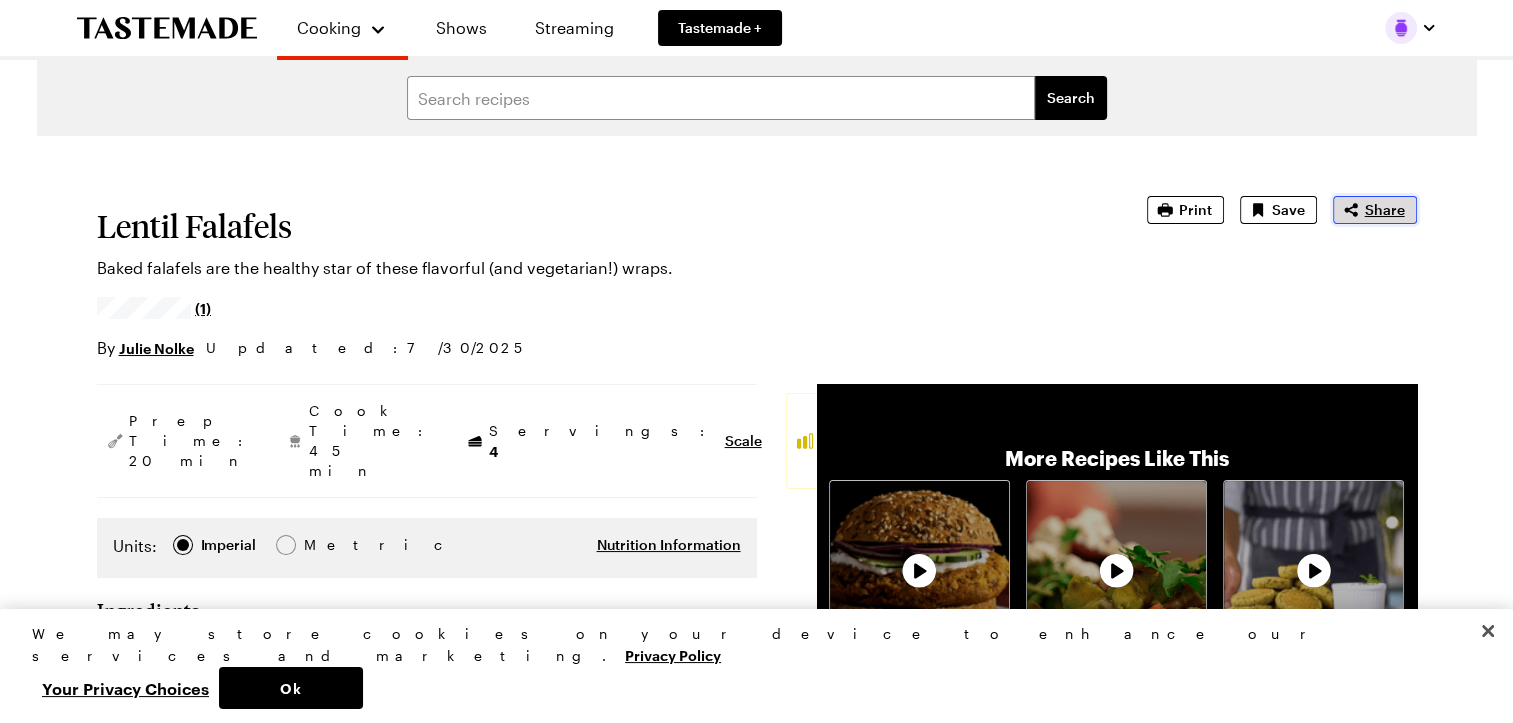 click on "Share" at bounding box center (1385, 210) 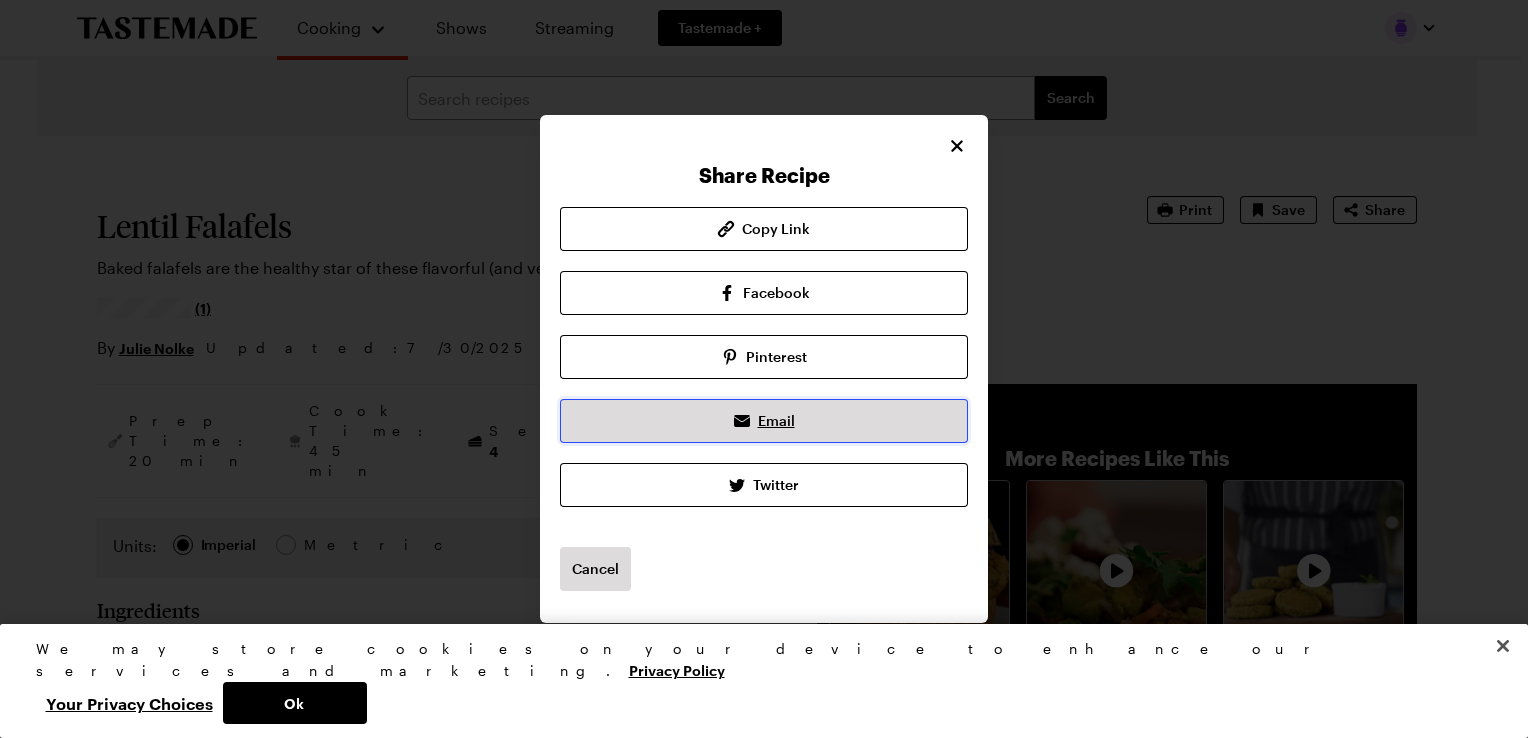 click on "Email" at bounding box center (764, 421) 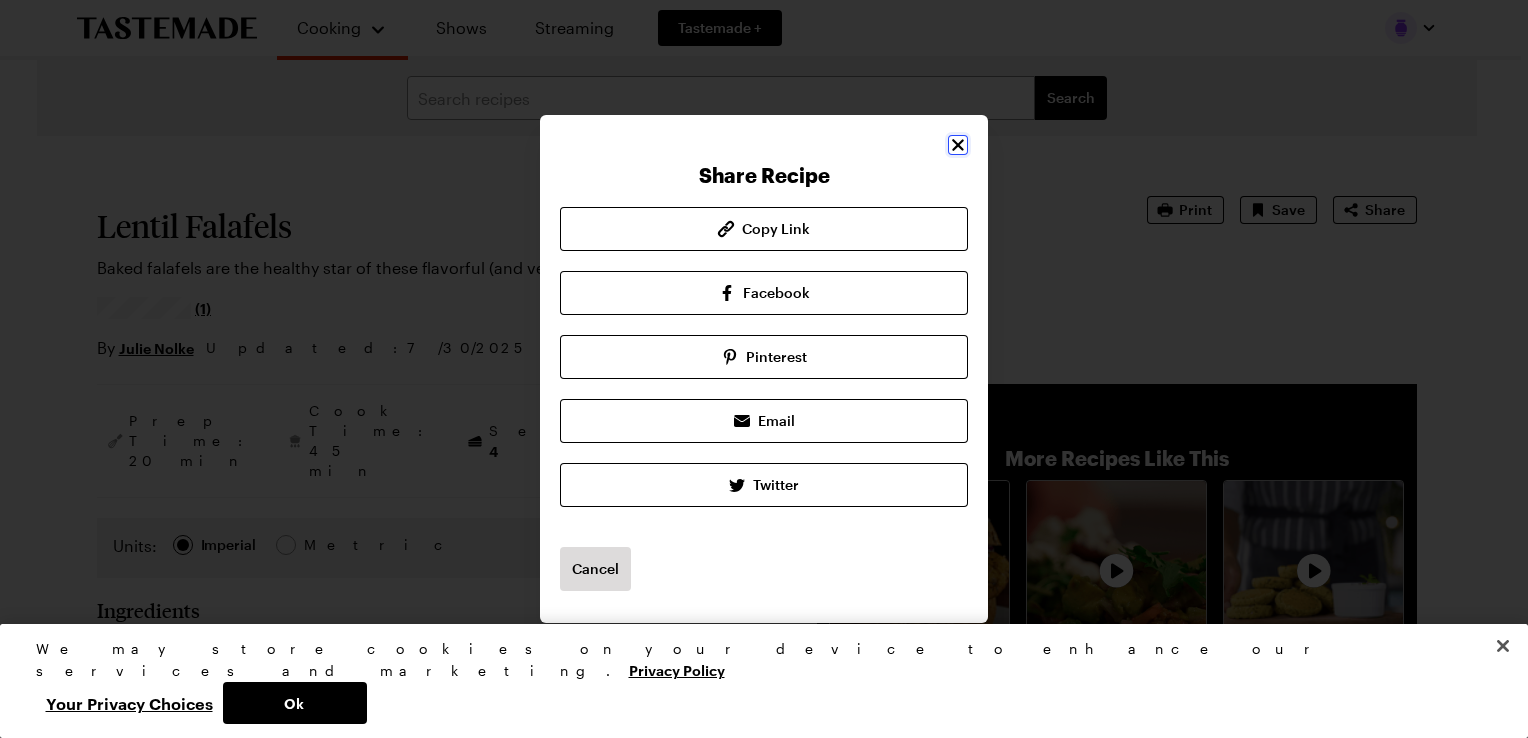 click 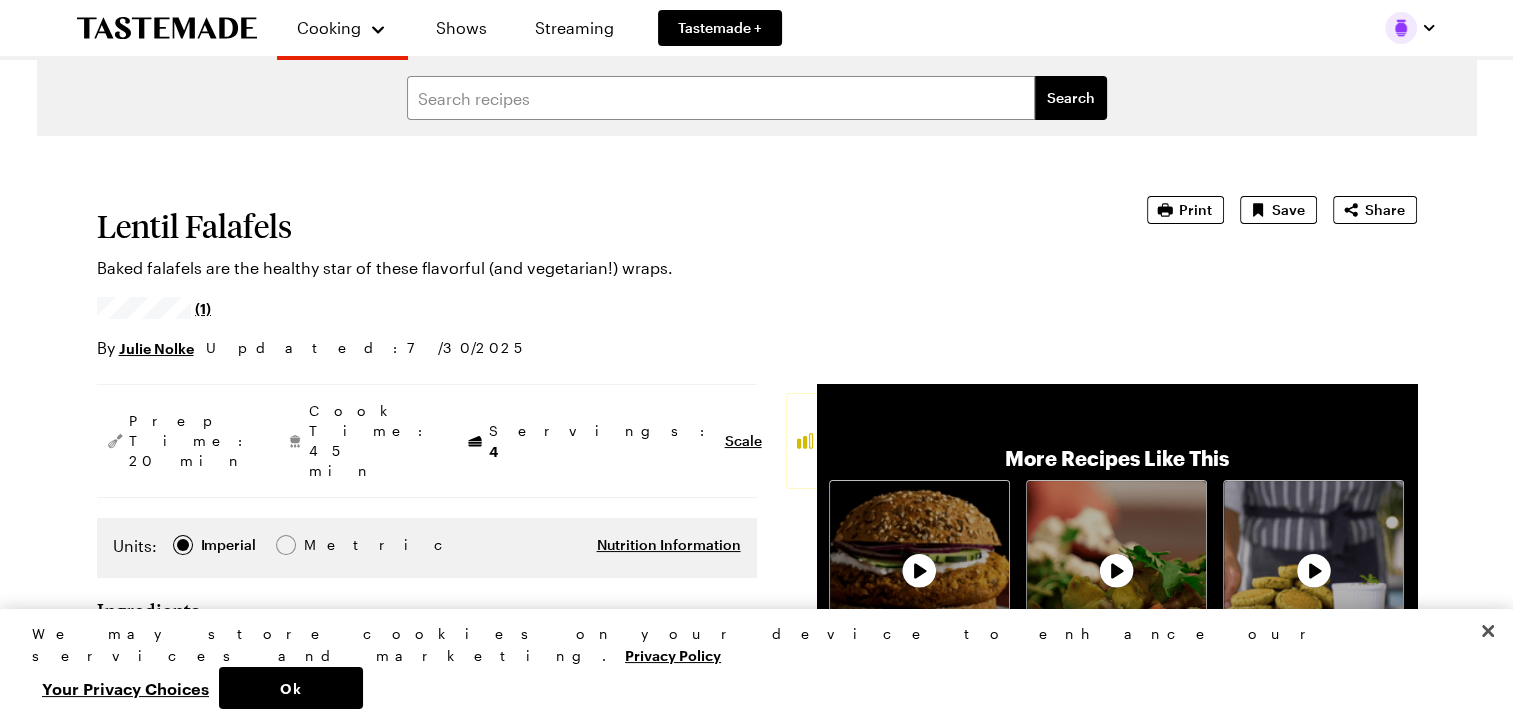 scroll, scrollTop: 632, scrollLeft: 0, axis: vertical 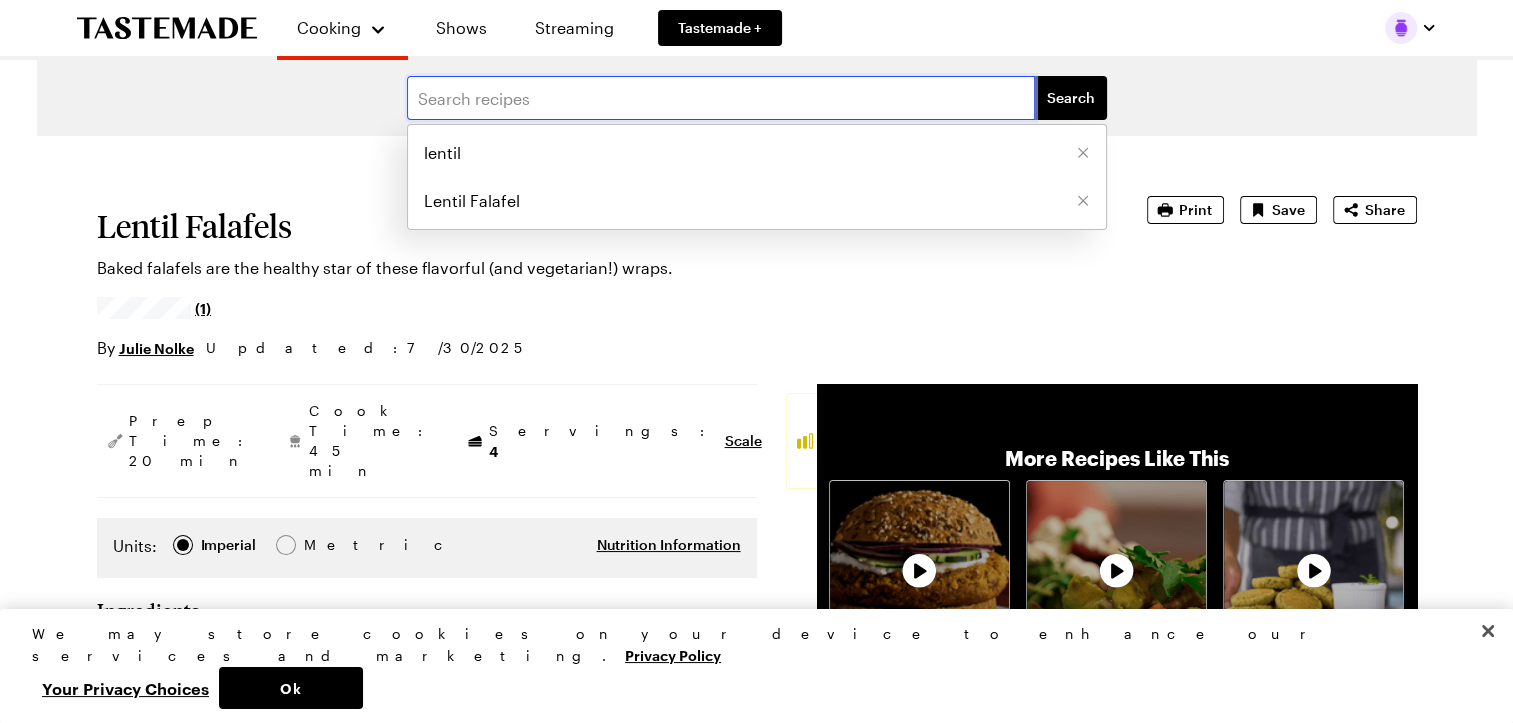 click at bounding box center (721, 98) 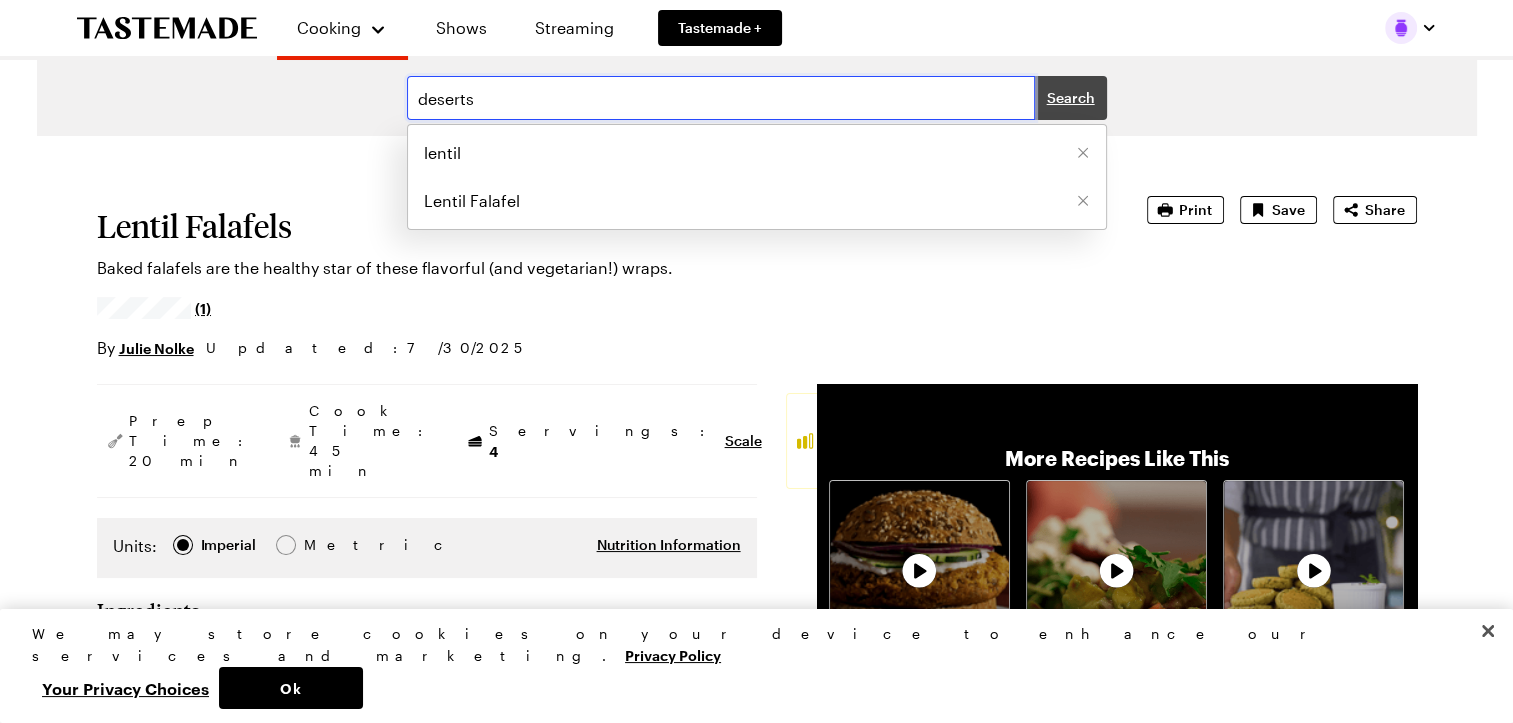 type on "deserts" 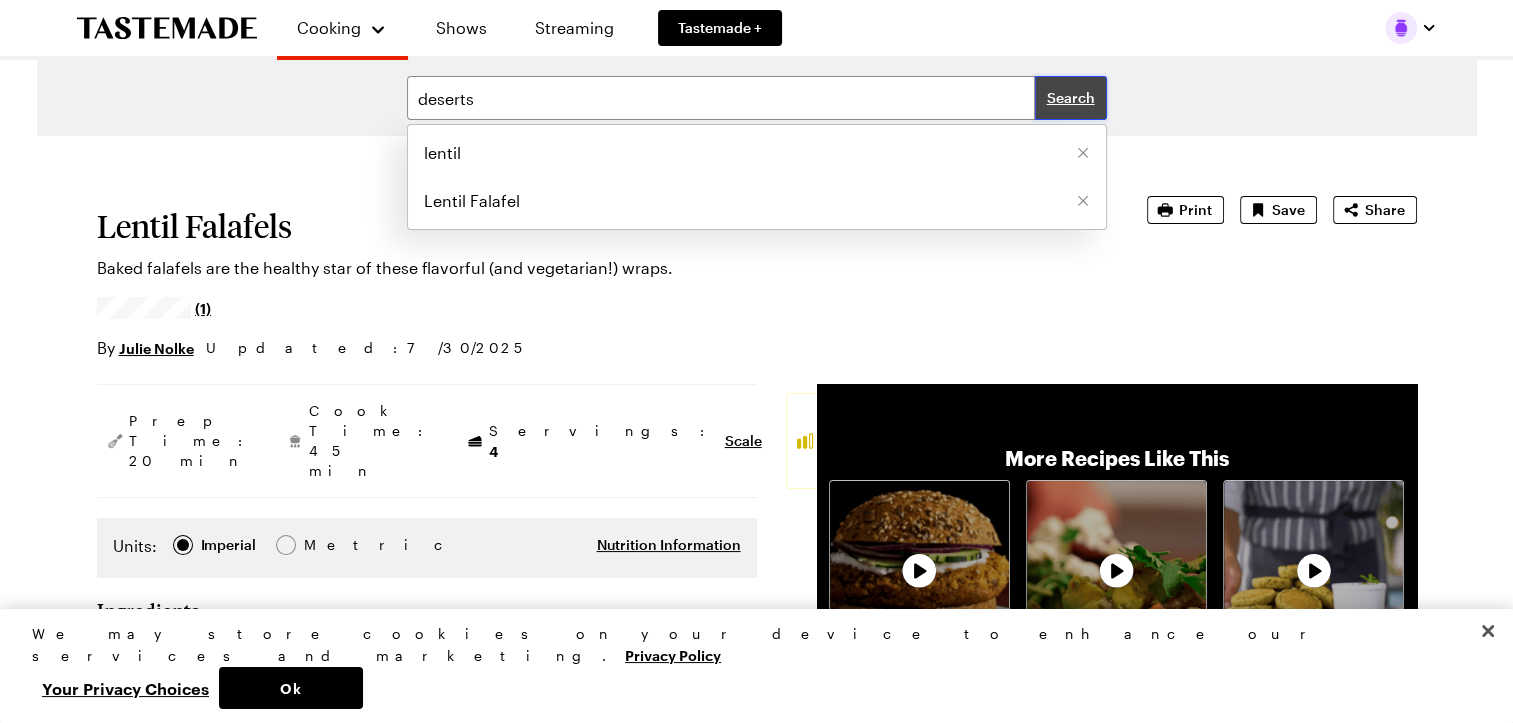 click on "Search" at bounding box center (1071, 98) 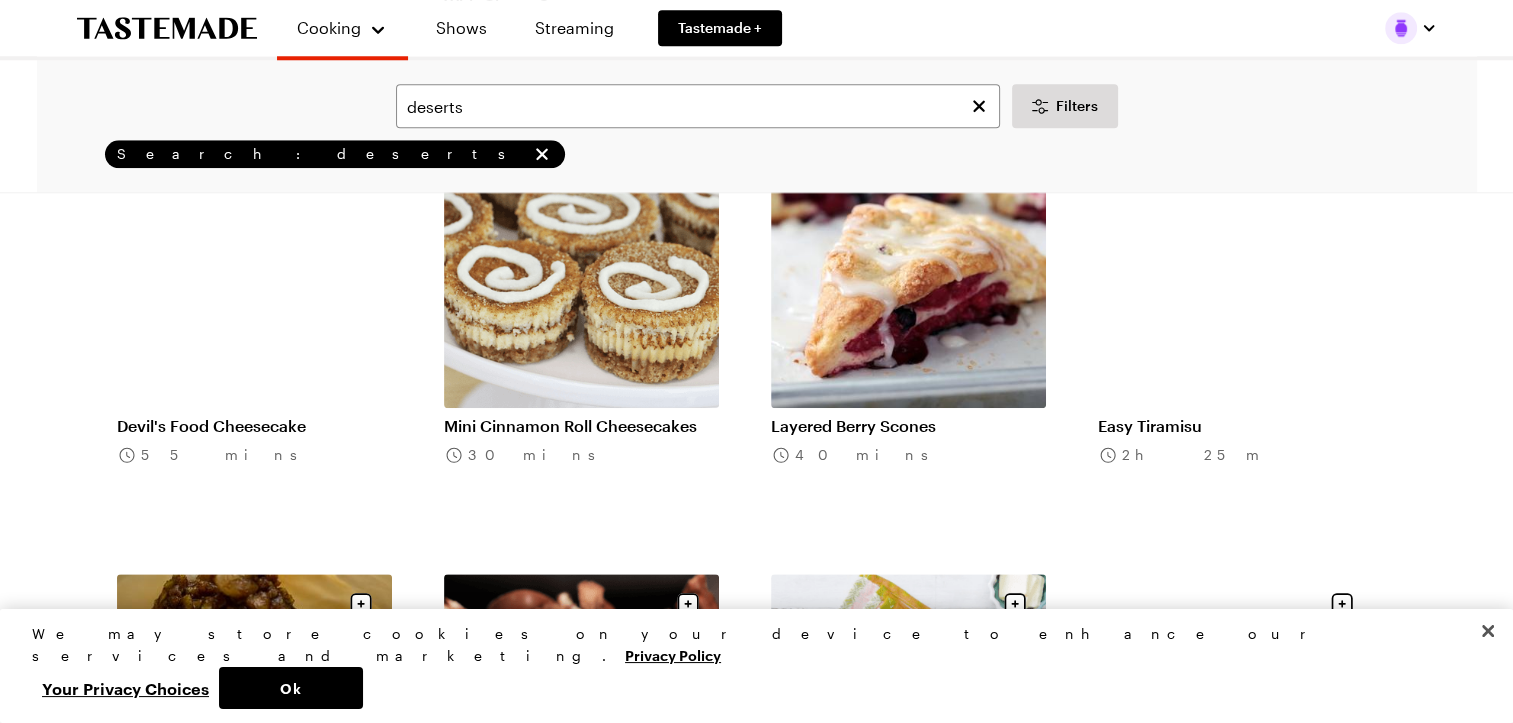 scroll, scrollTop: 1978, scrollLeft: 0, axis: vertical 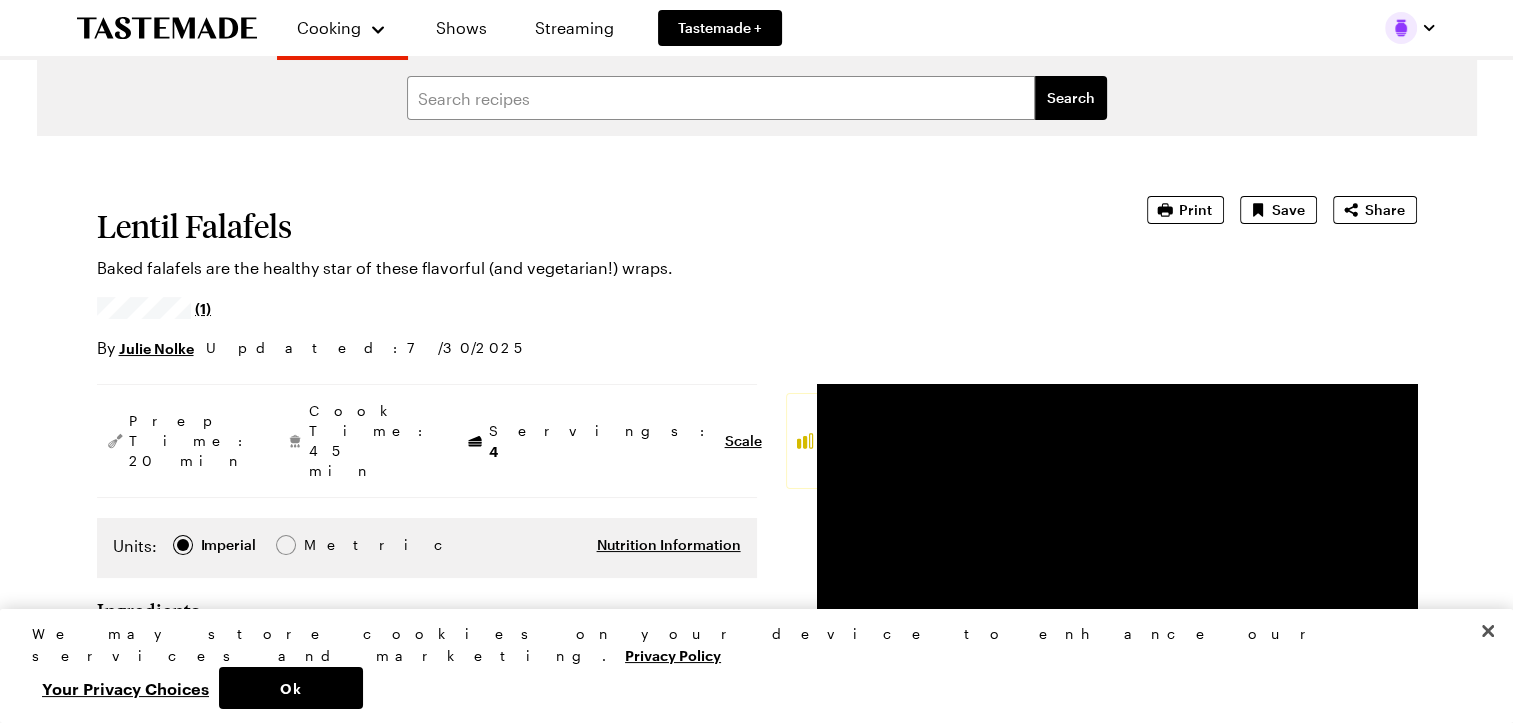 type on "x" 